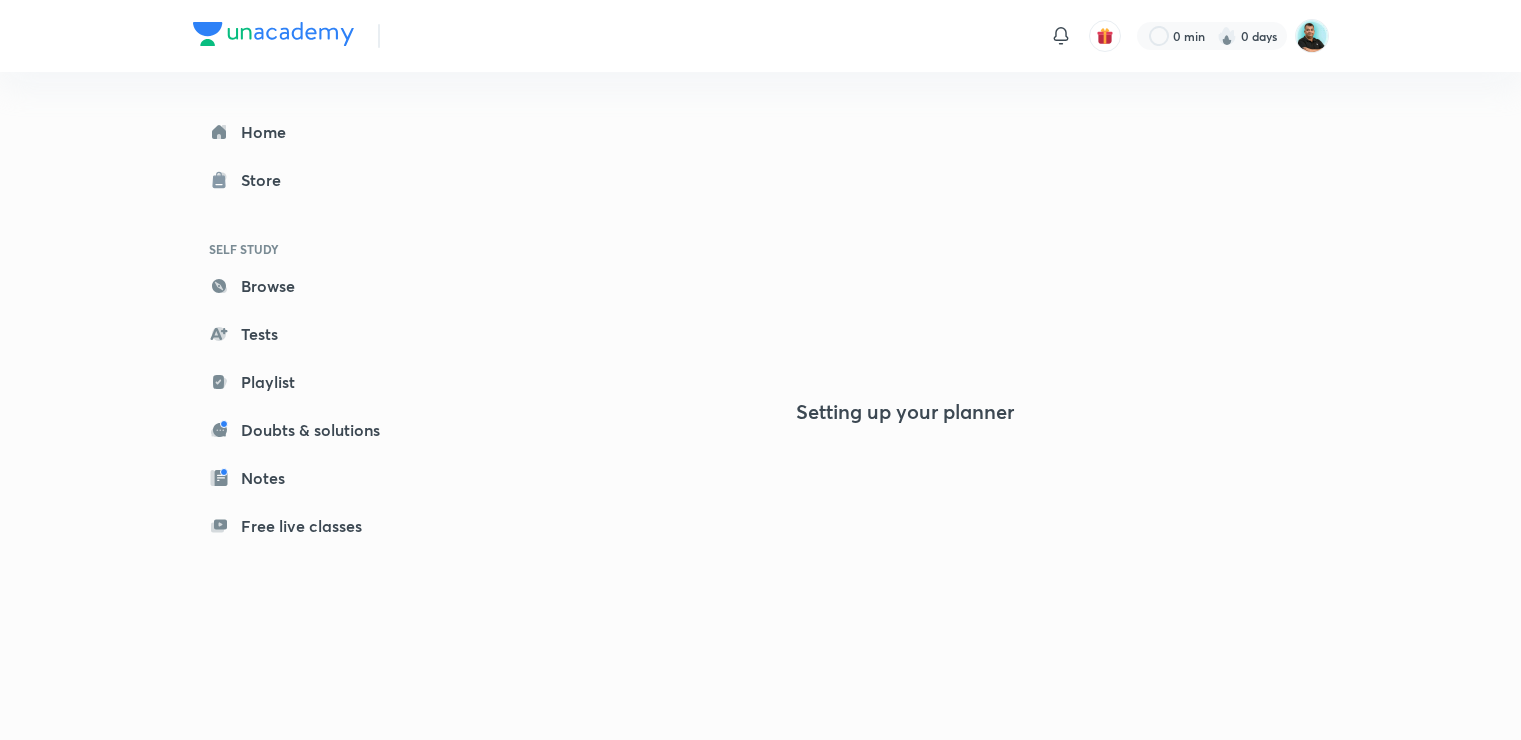 scroll, scrollTop: 0, scrollLeft: 0, axis: both 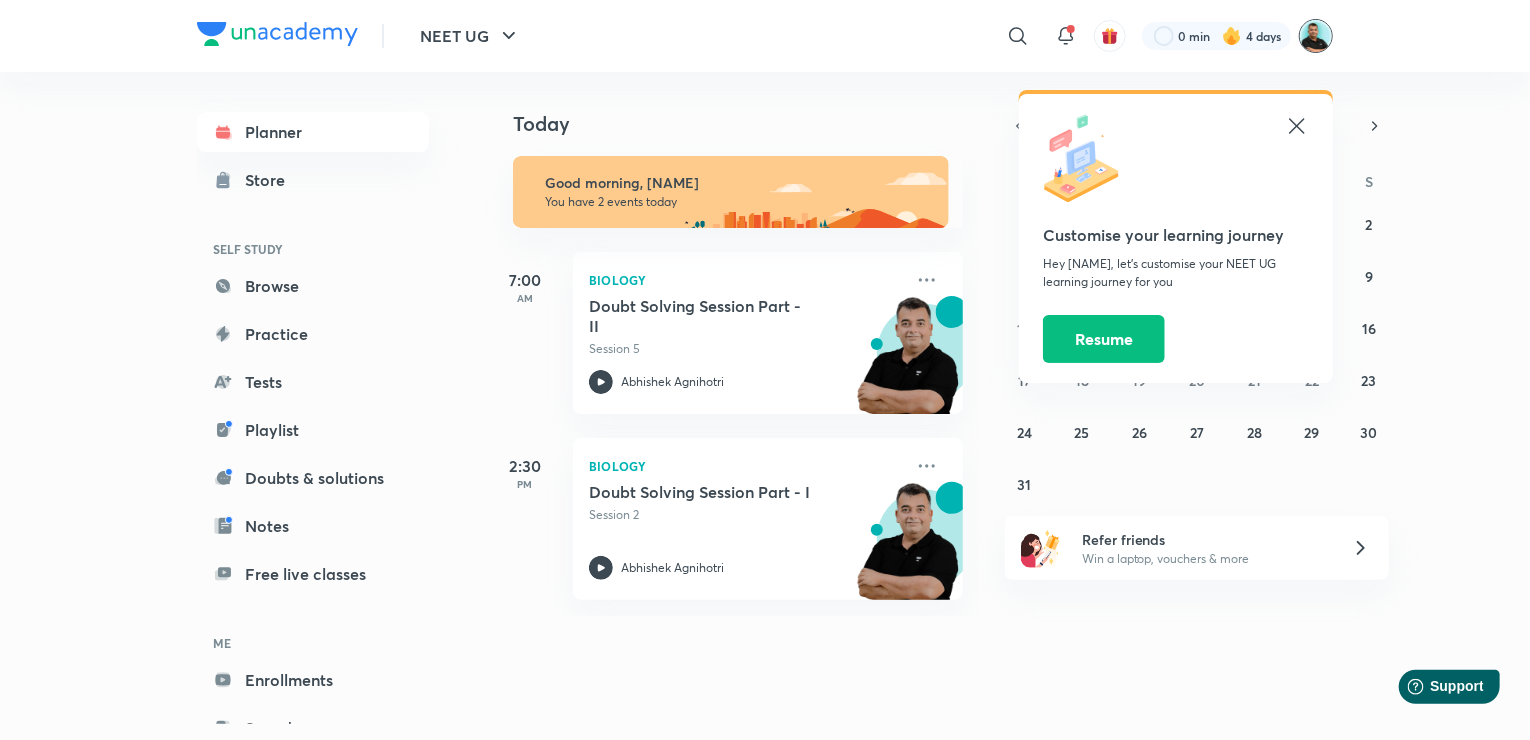 click at bounding box center (1316, 36) 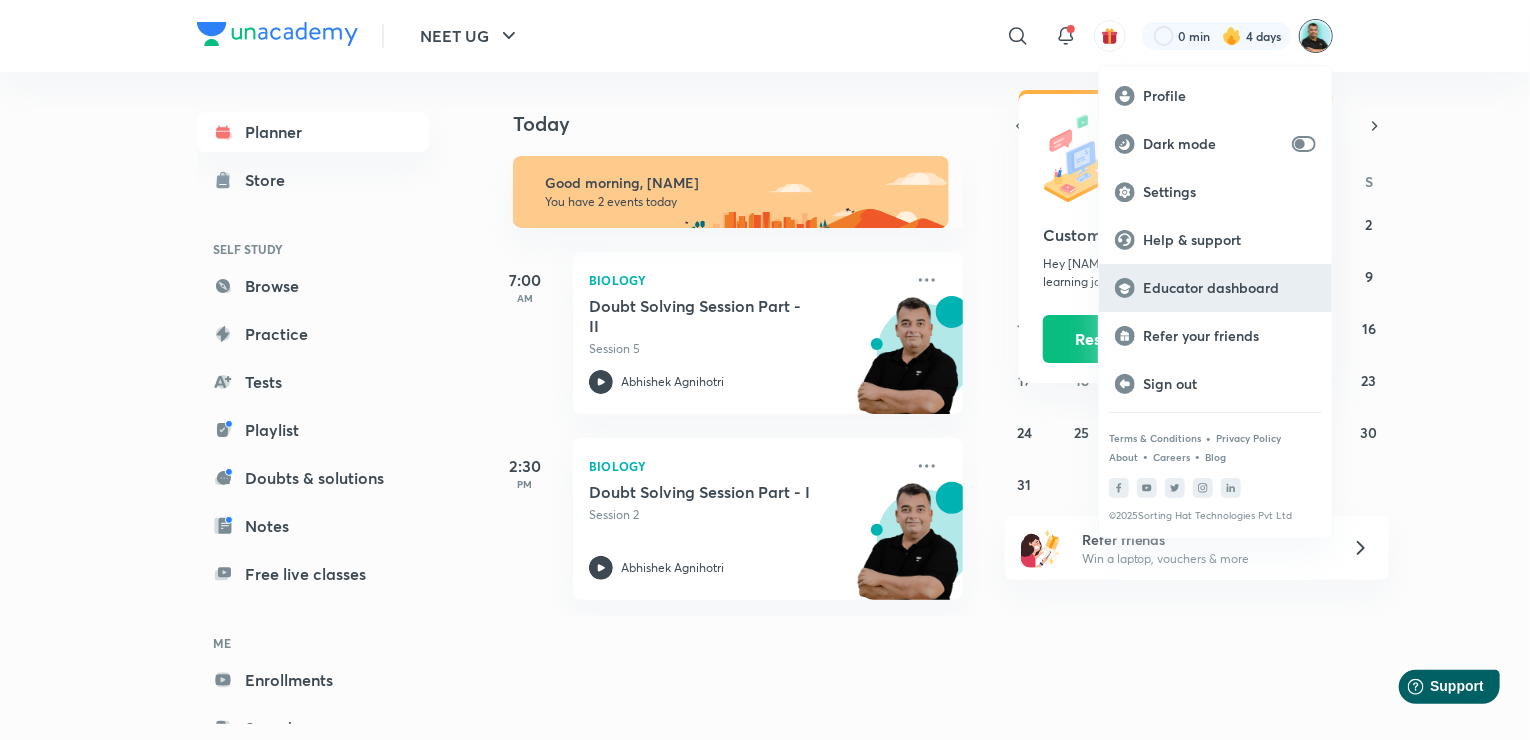 click on "Educator dashboard" at bounding box center [1229, 288] 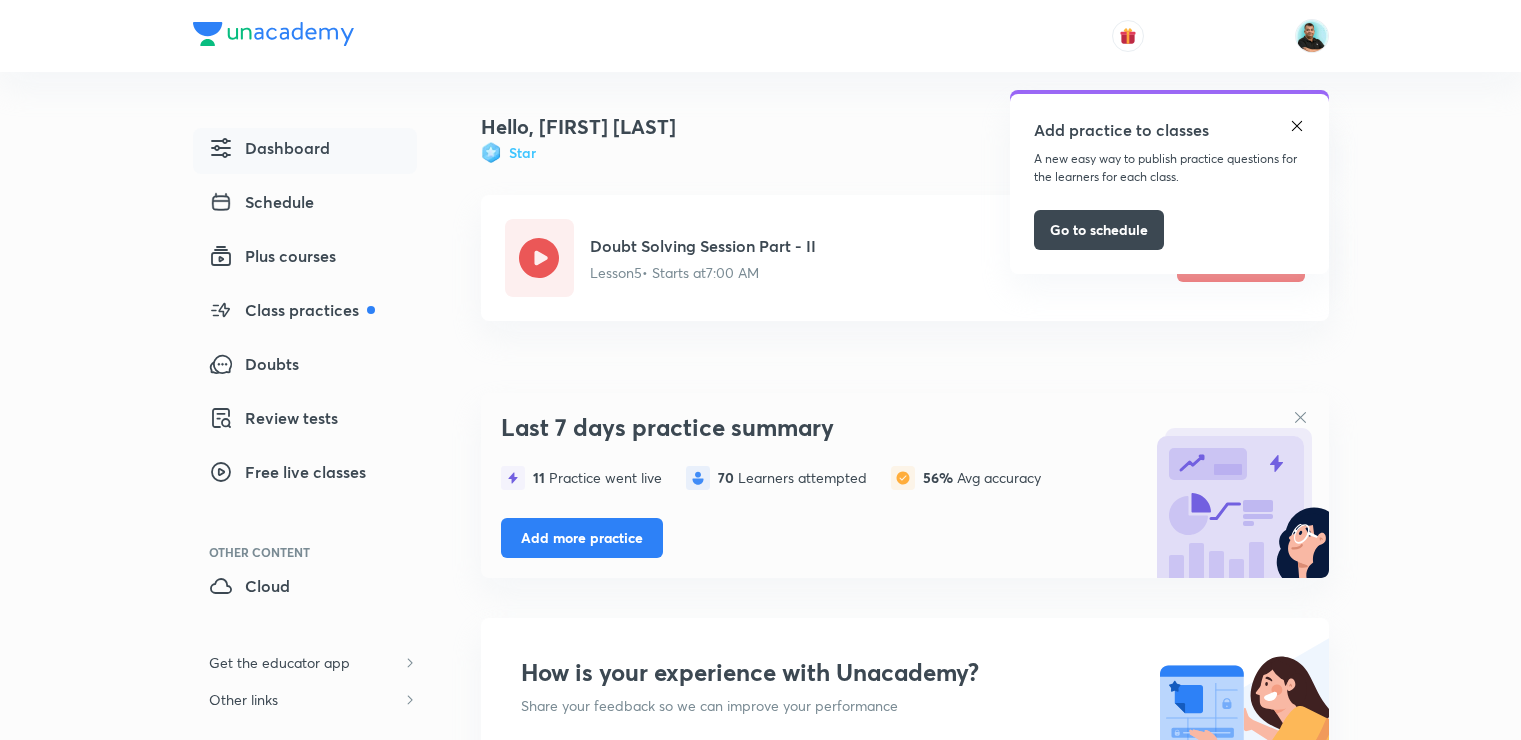 scroll, scrollTop: 0, scrollLeft: 0, axis: both 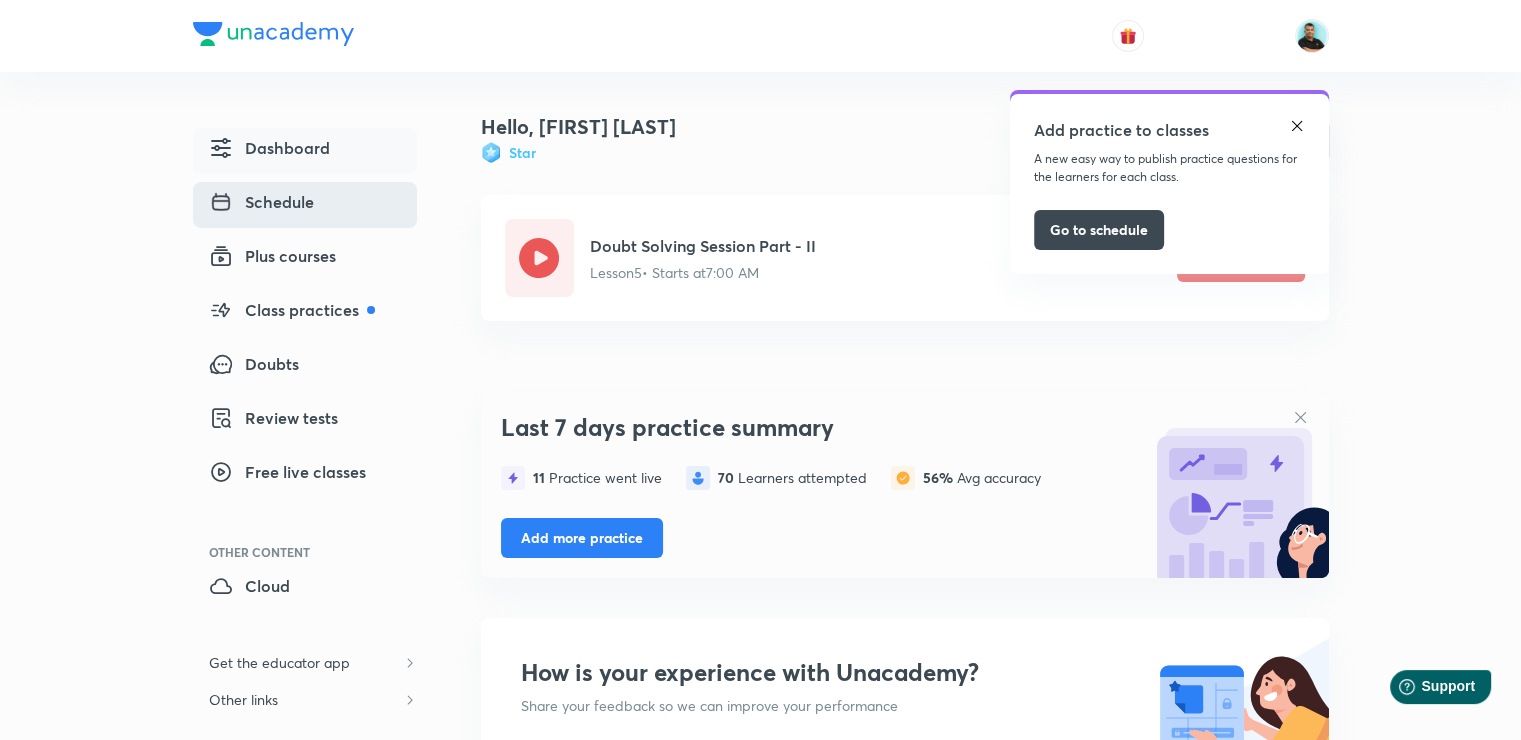 click on "Schedule" at bounding box center (261, 202) 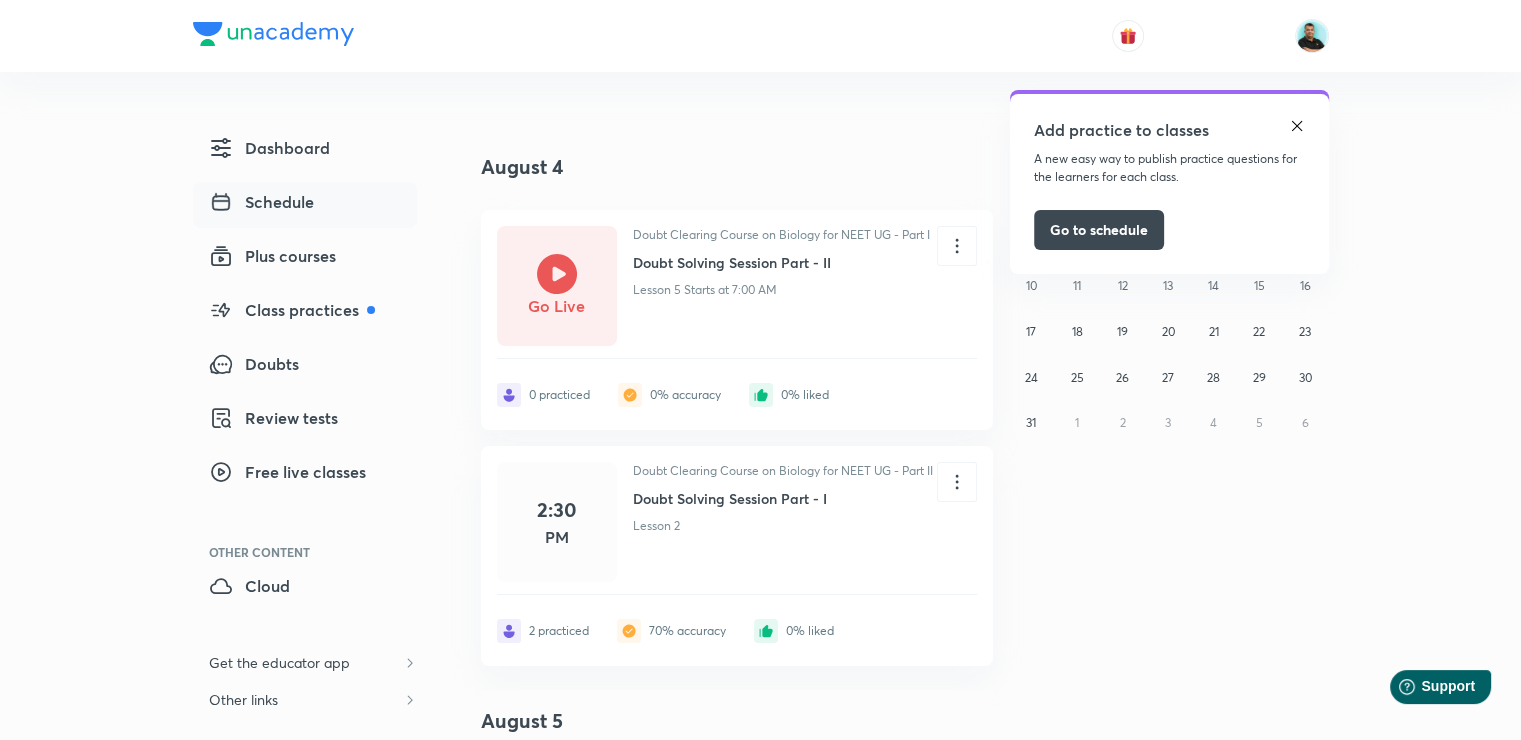 click at bounding box center [1297, 126] 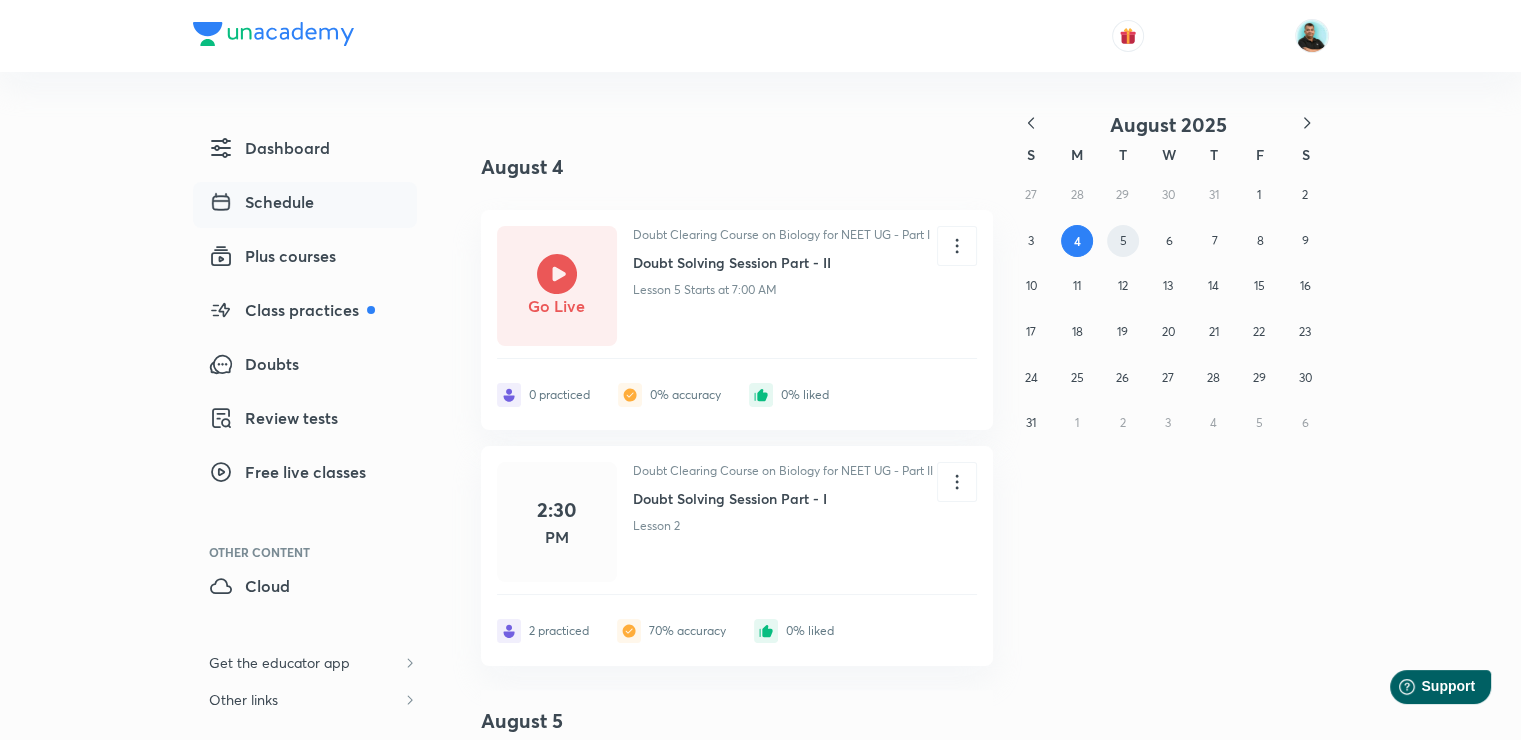 click on "5" at bounding box center (1123, 240) 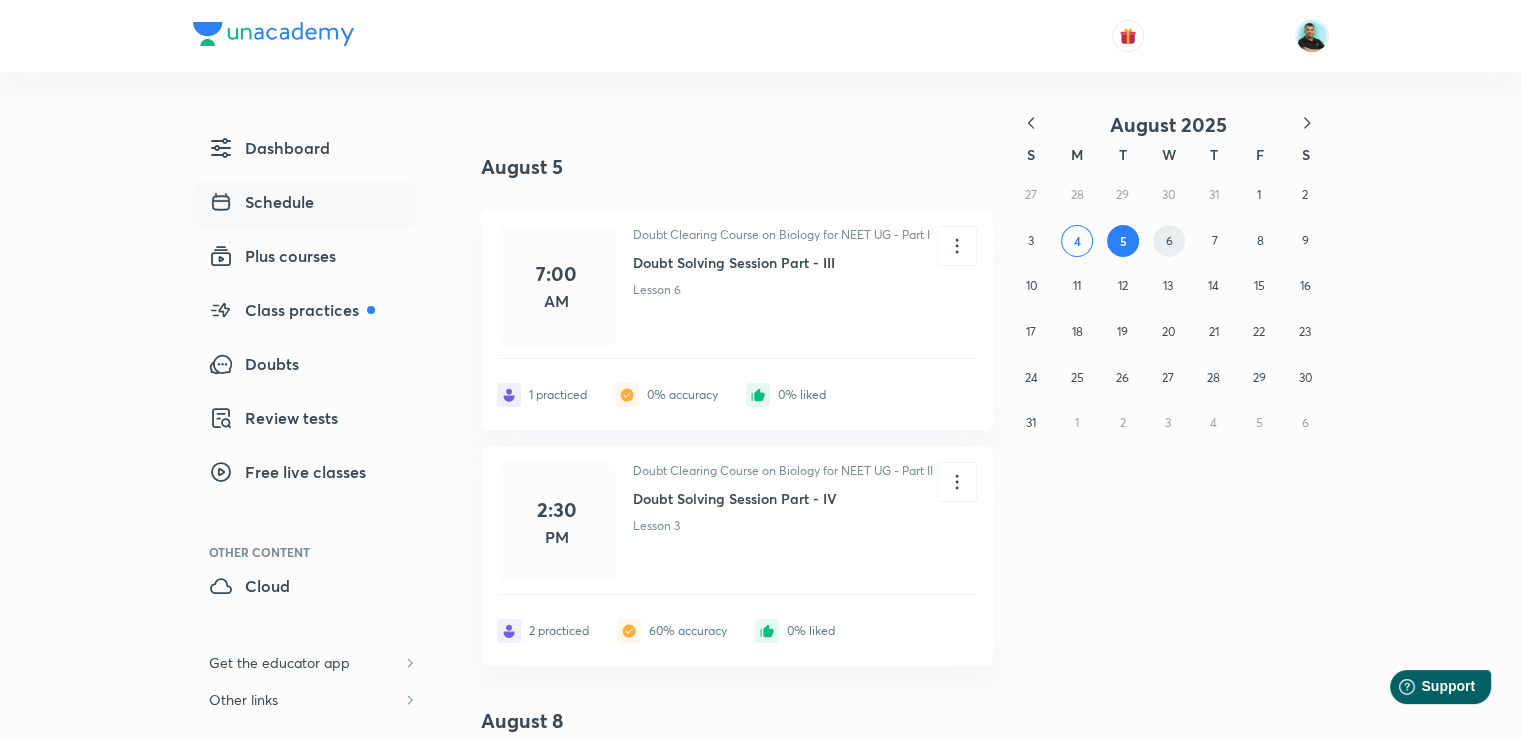 click on "6" at bounding box center (1168, 240) 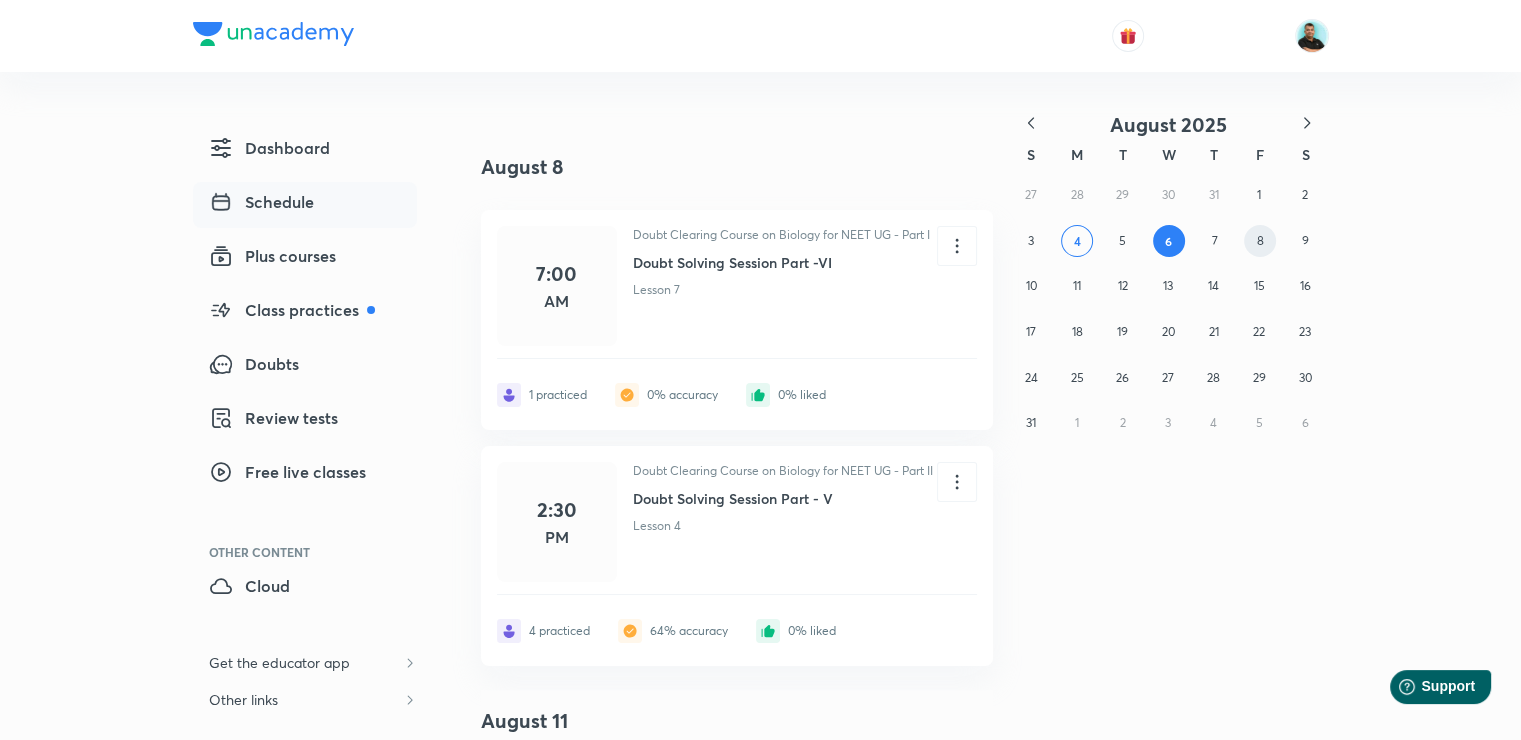 click on "8" at bounding box center [1260, 241] 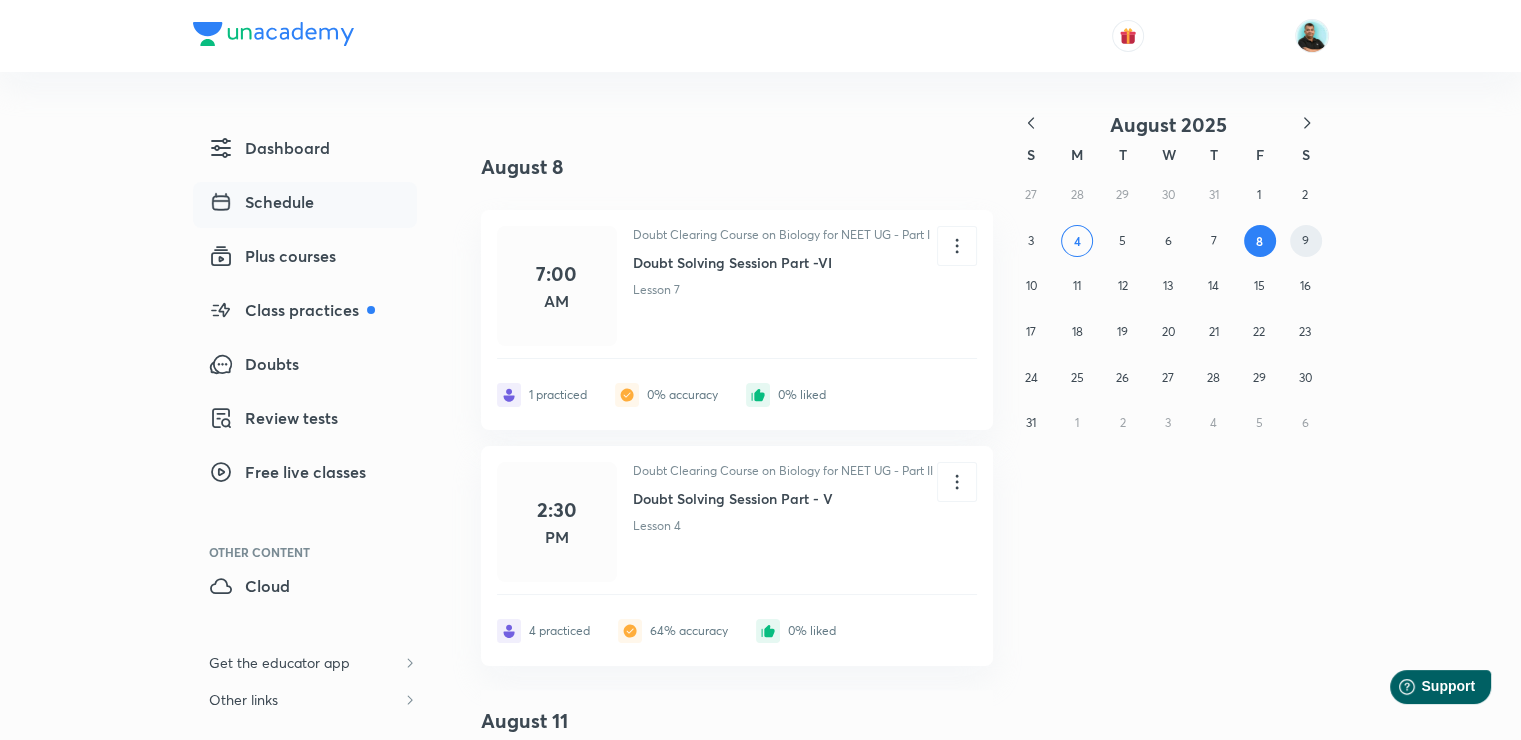 click on "9" at bounding box center [1306, 241] 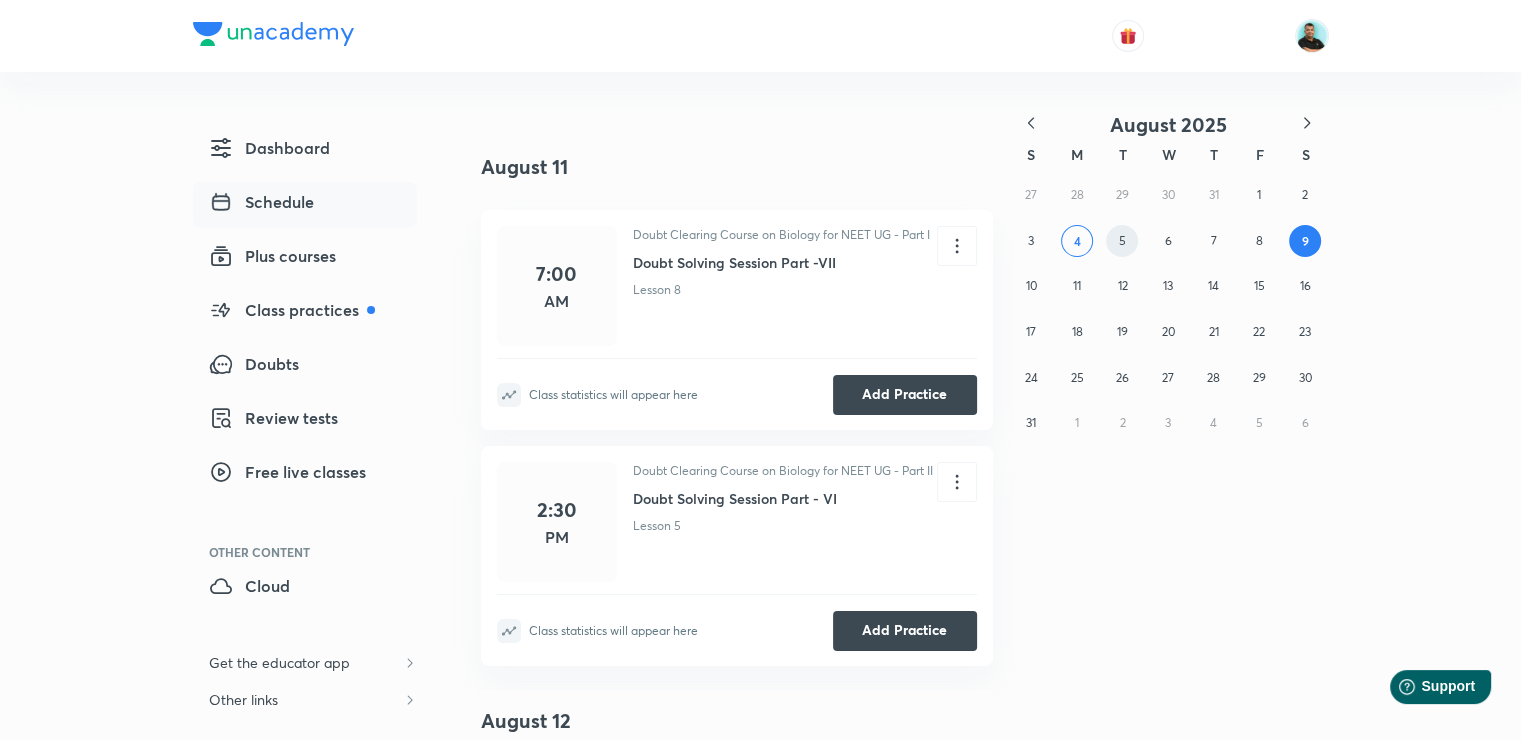 click on "5" at bounding box center (1122, 241) 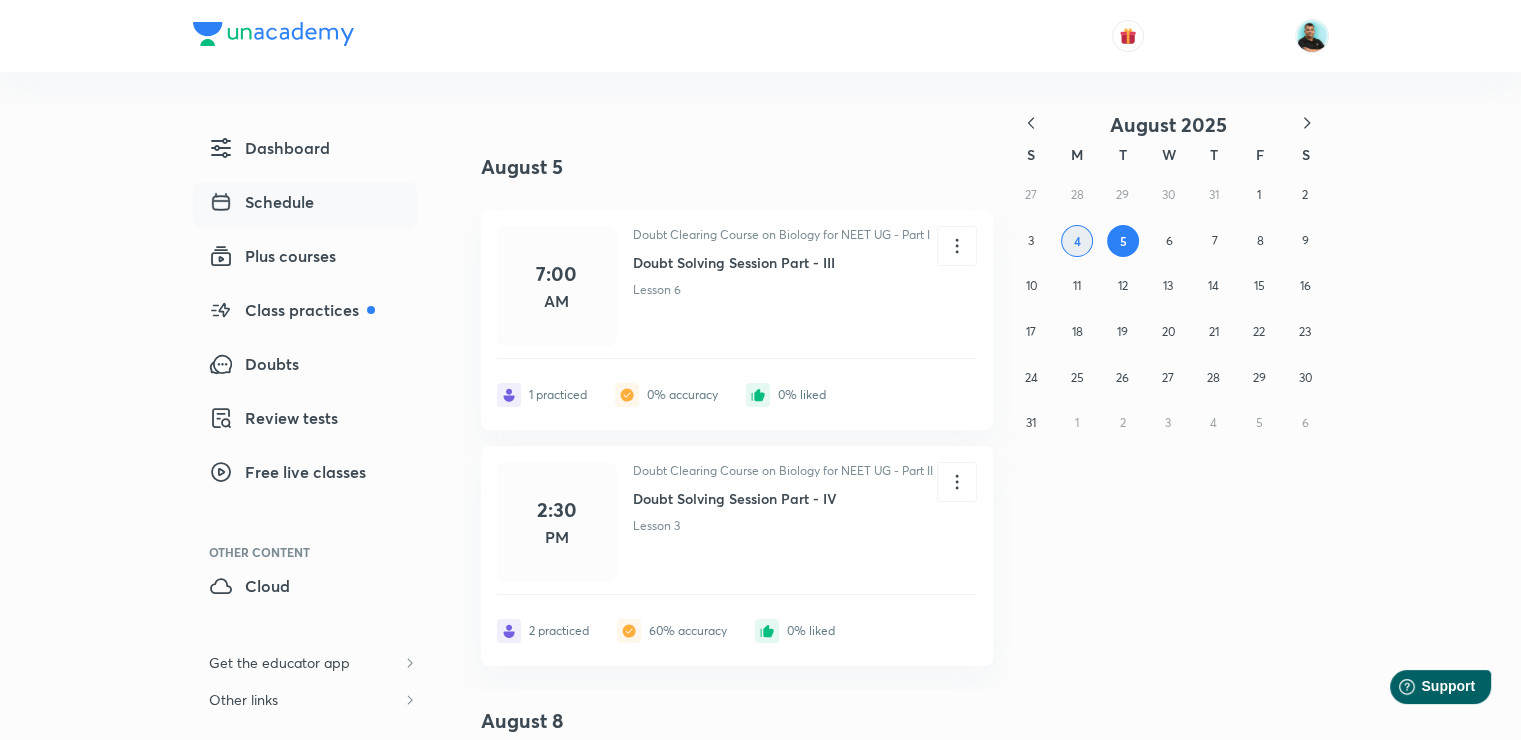 click on "4" at bounding box center [1076, 241] 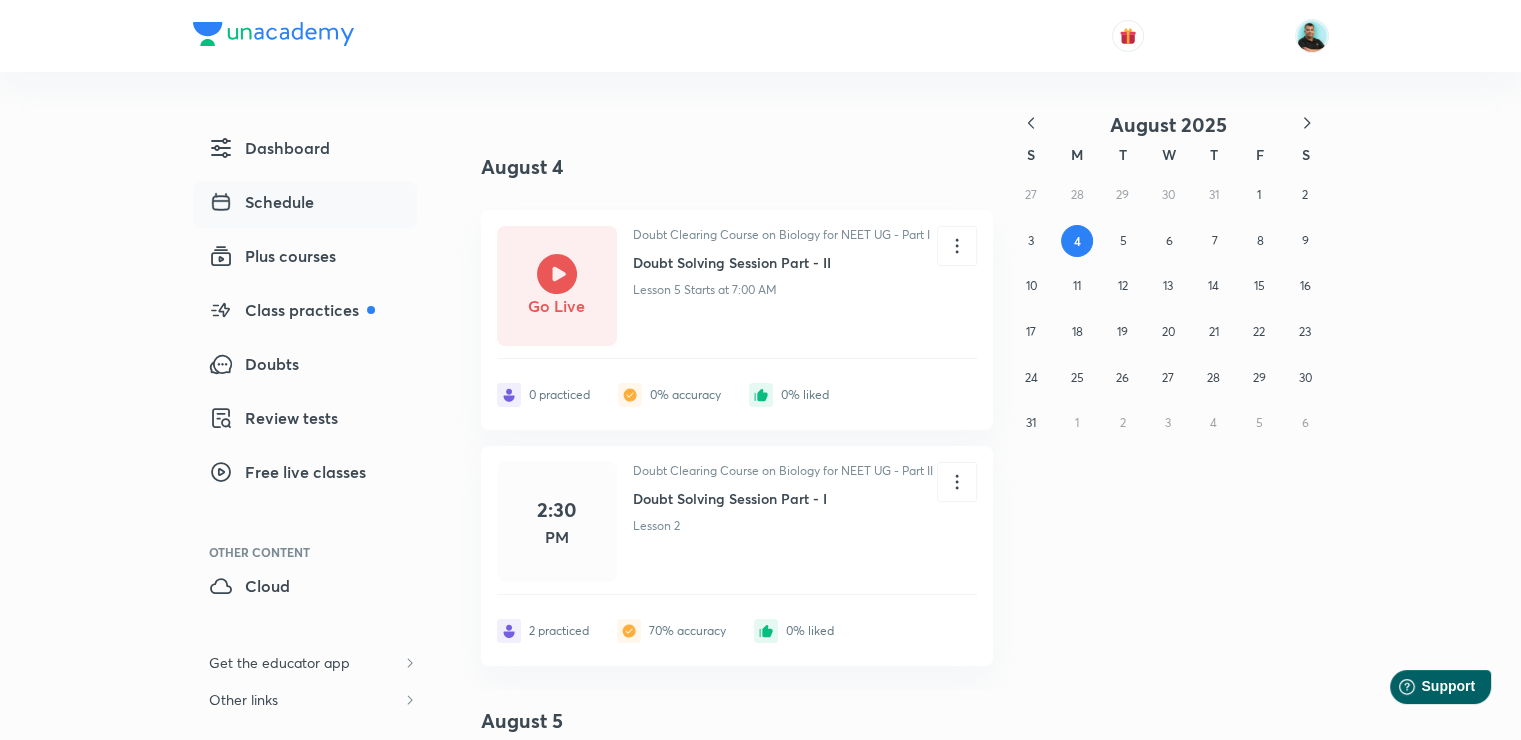 click on "Lesson 5 Starts at 7:00 AM" at bounding box center (781, 290) 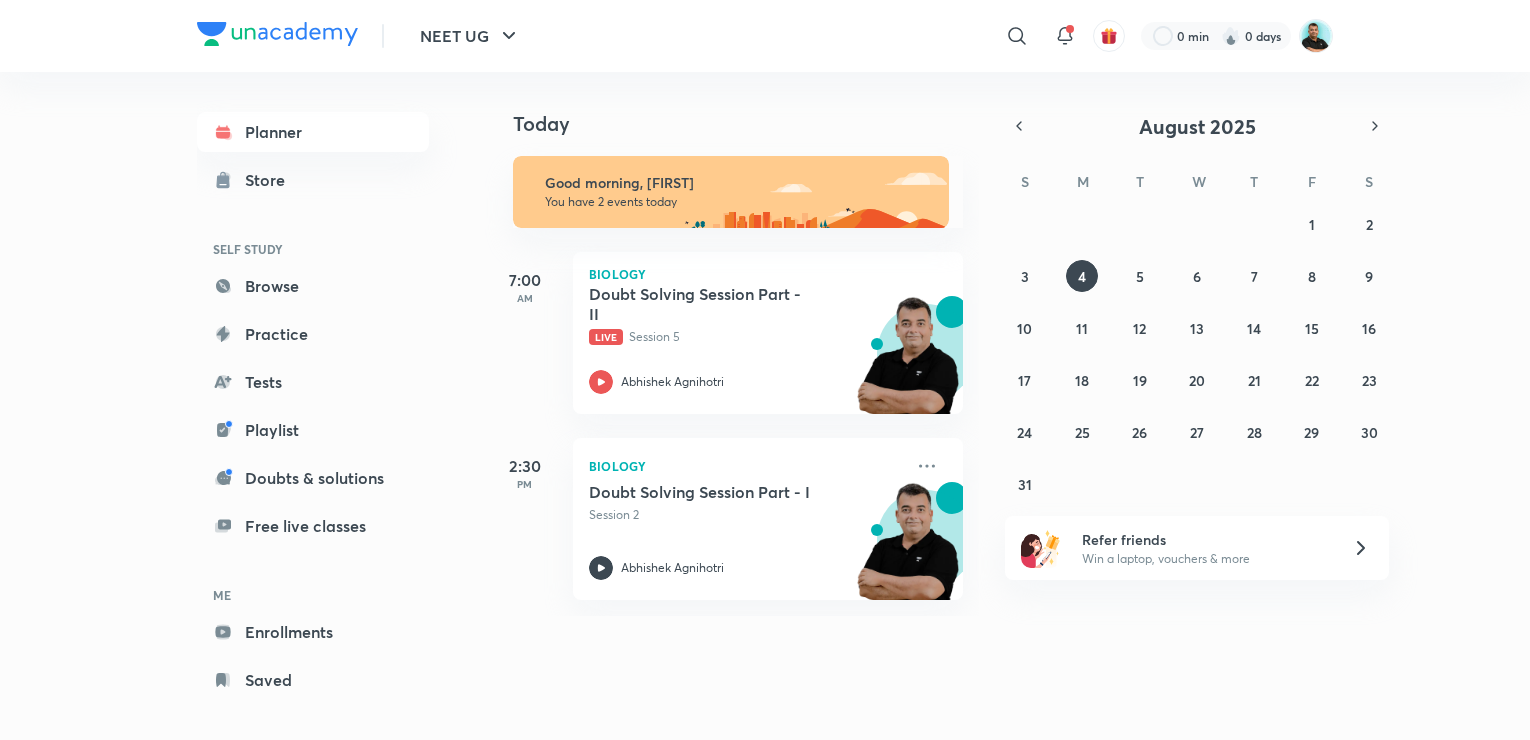 scroll, scrollTop: 0, scrollLeft: 0, axis: both 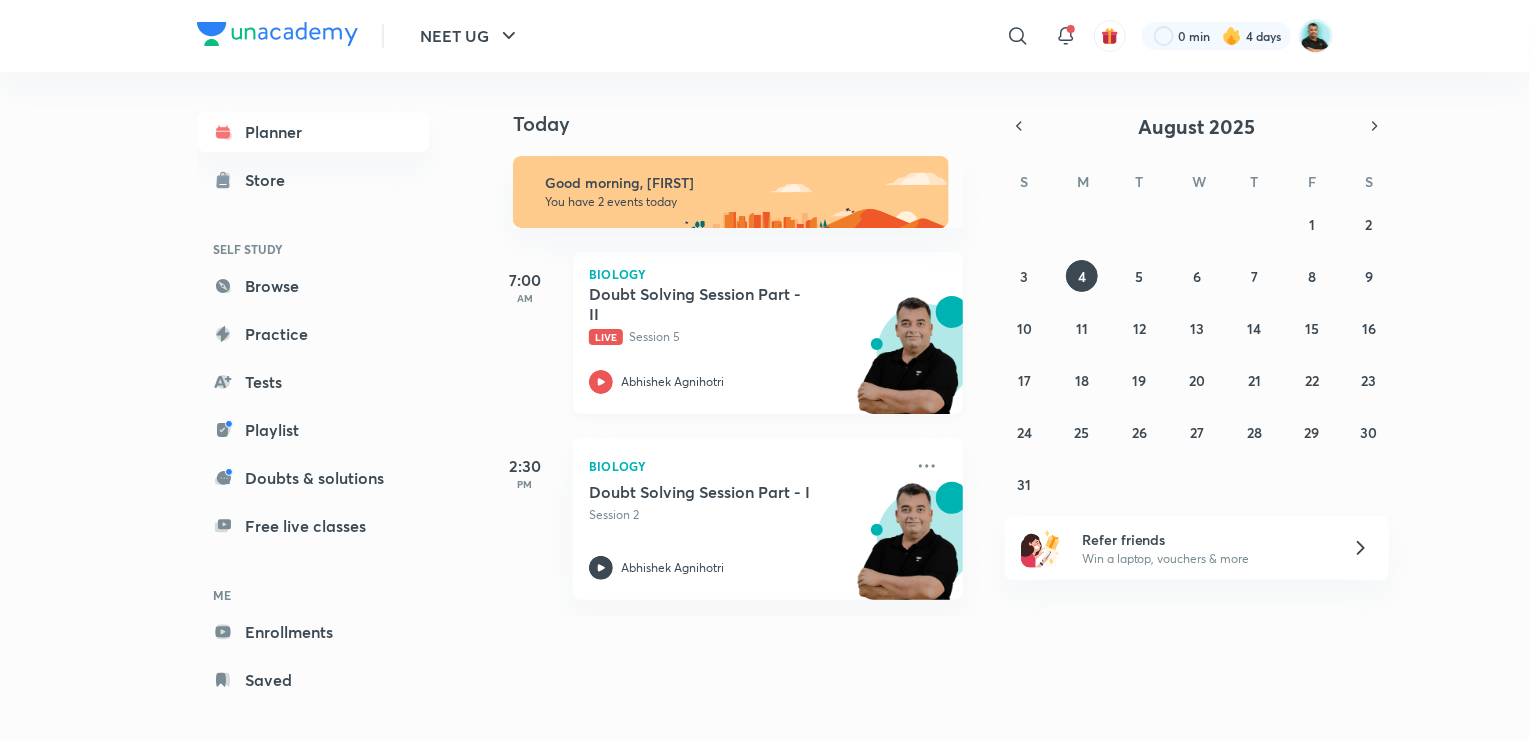 click on "Live Session 5" at bounding box center (746, 337) 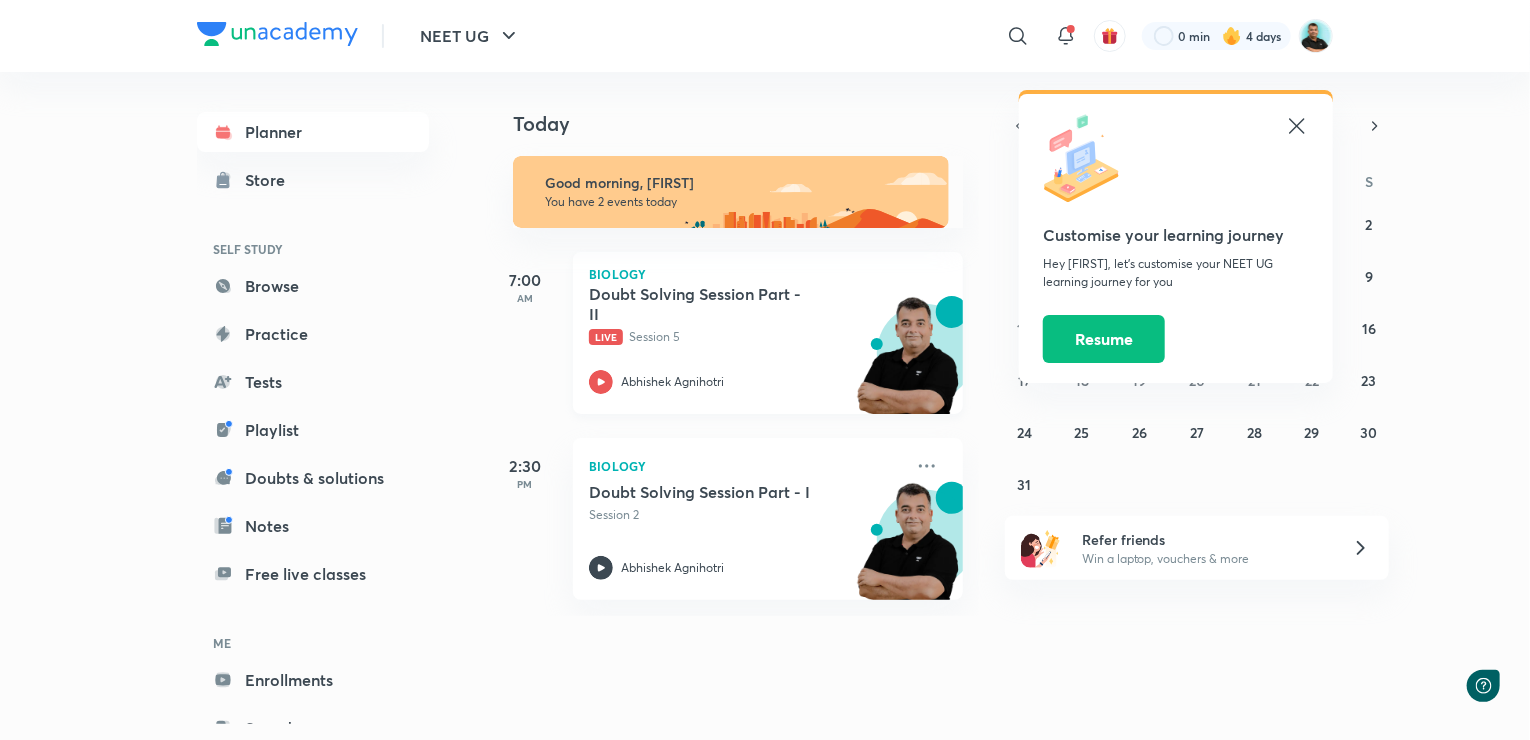 scroll, scrollTop: 0, scrollLeft: 0, axis: both 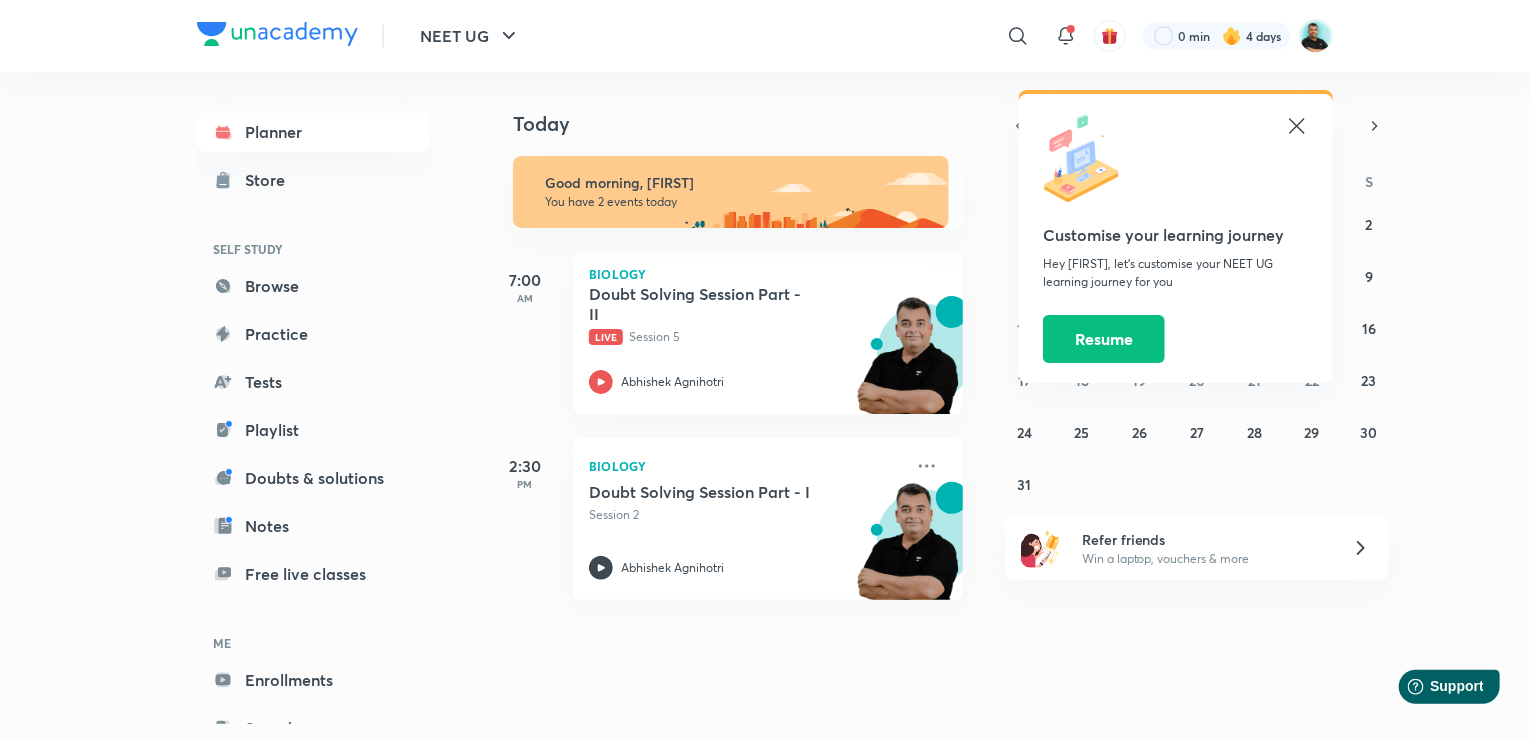 click 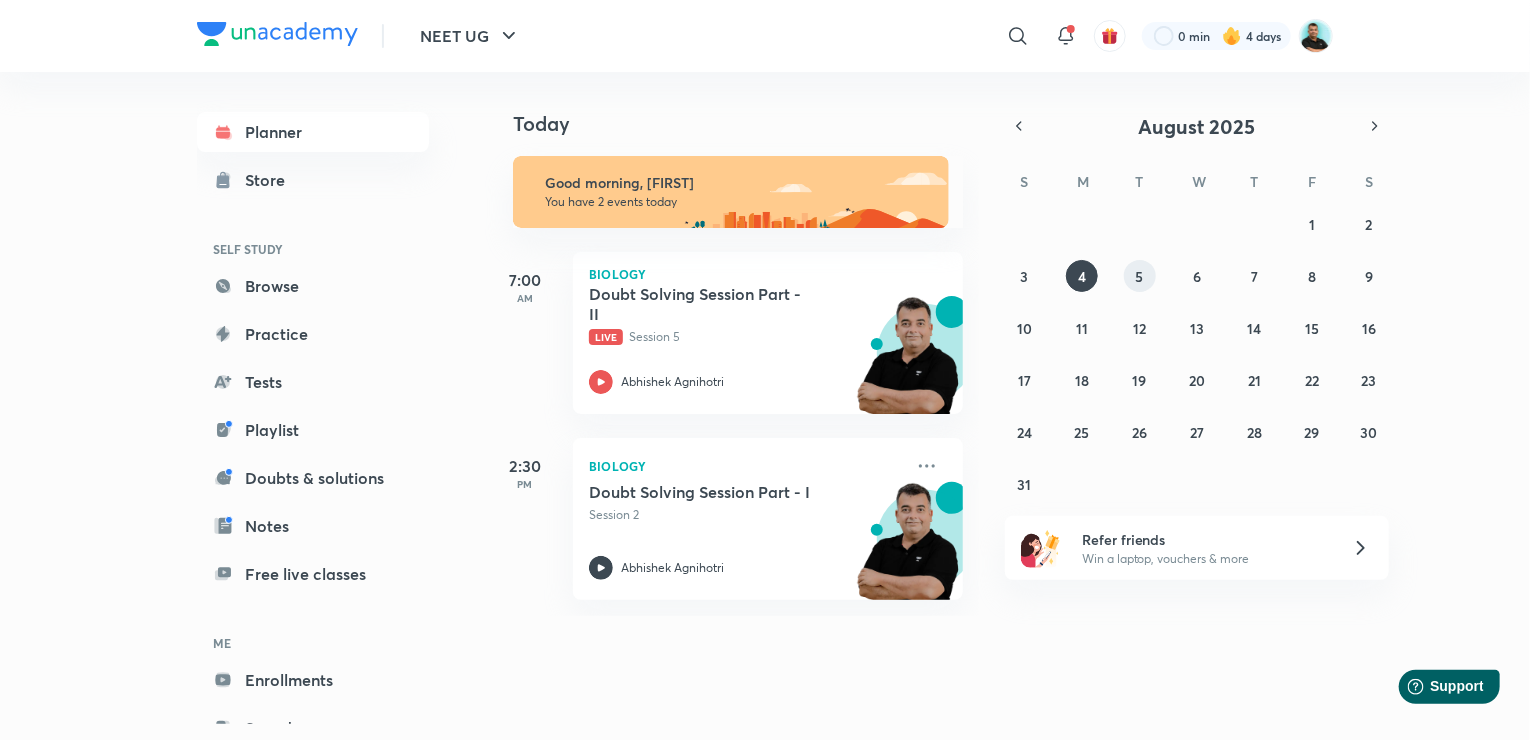 click on "5" at bounding box center (1140, 276) 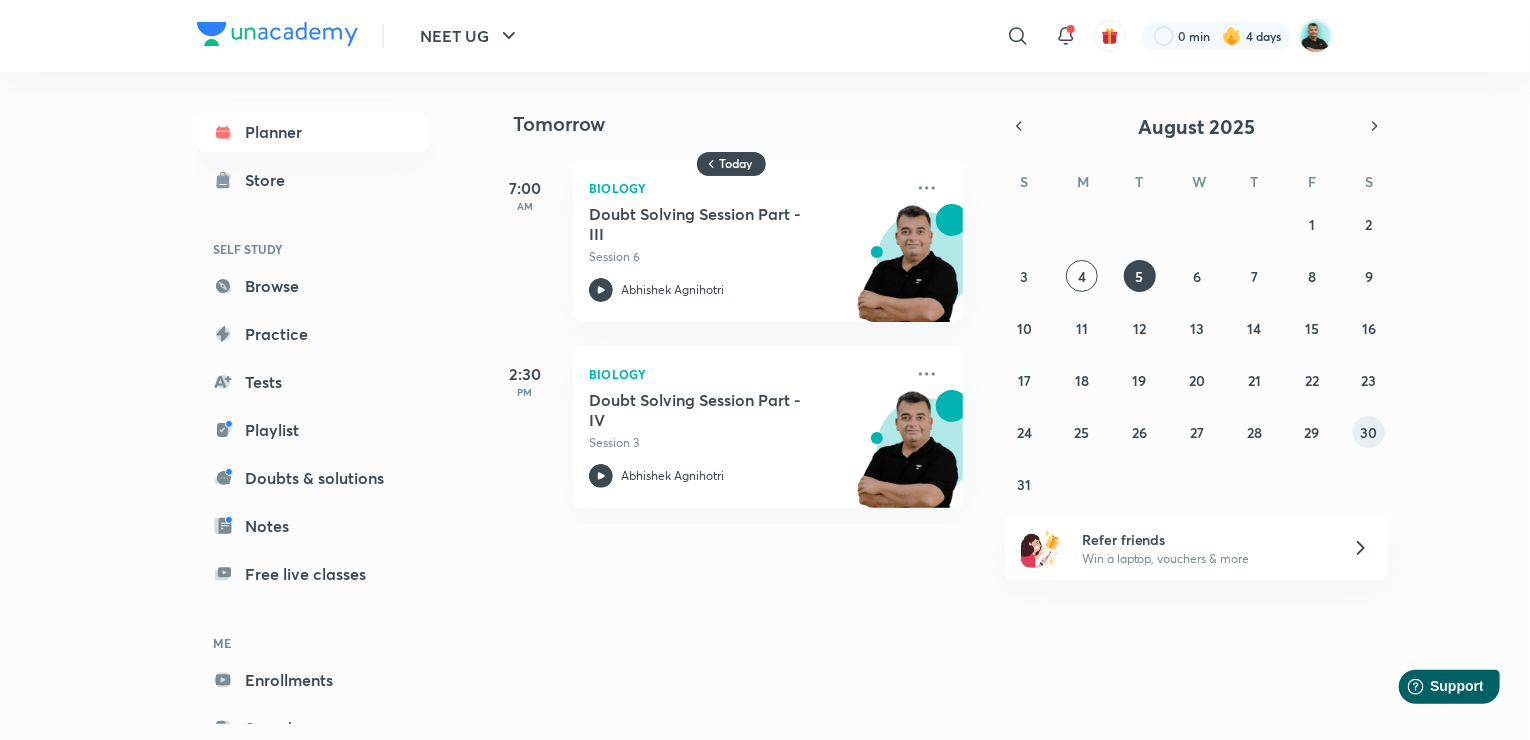 click on "30" at bounding box center (1369, 432) 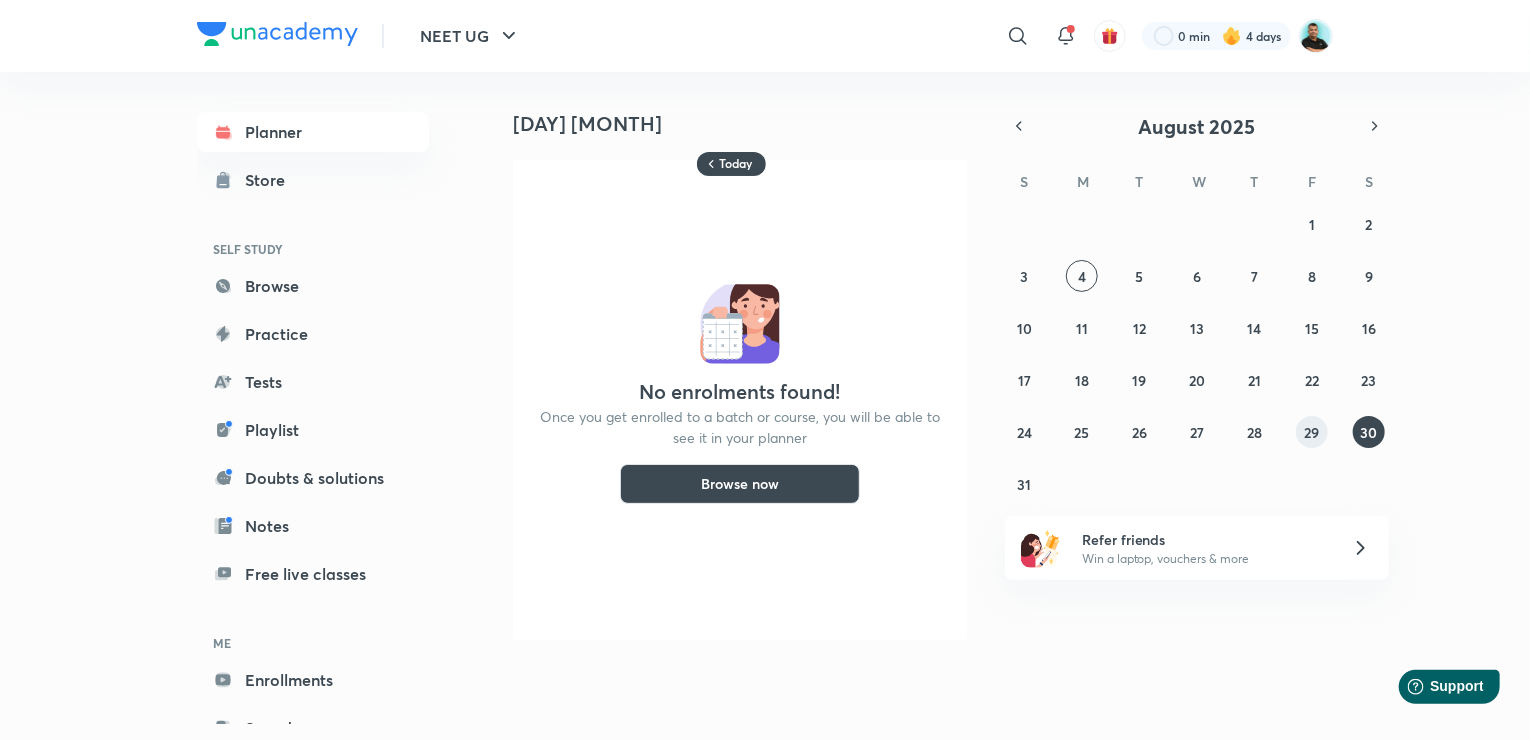 click on "29" at bounding box center [1311, 432] 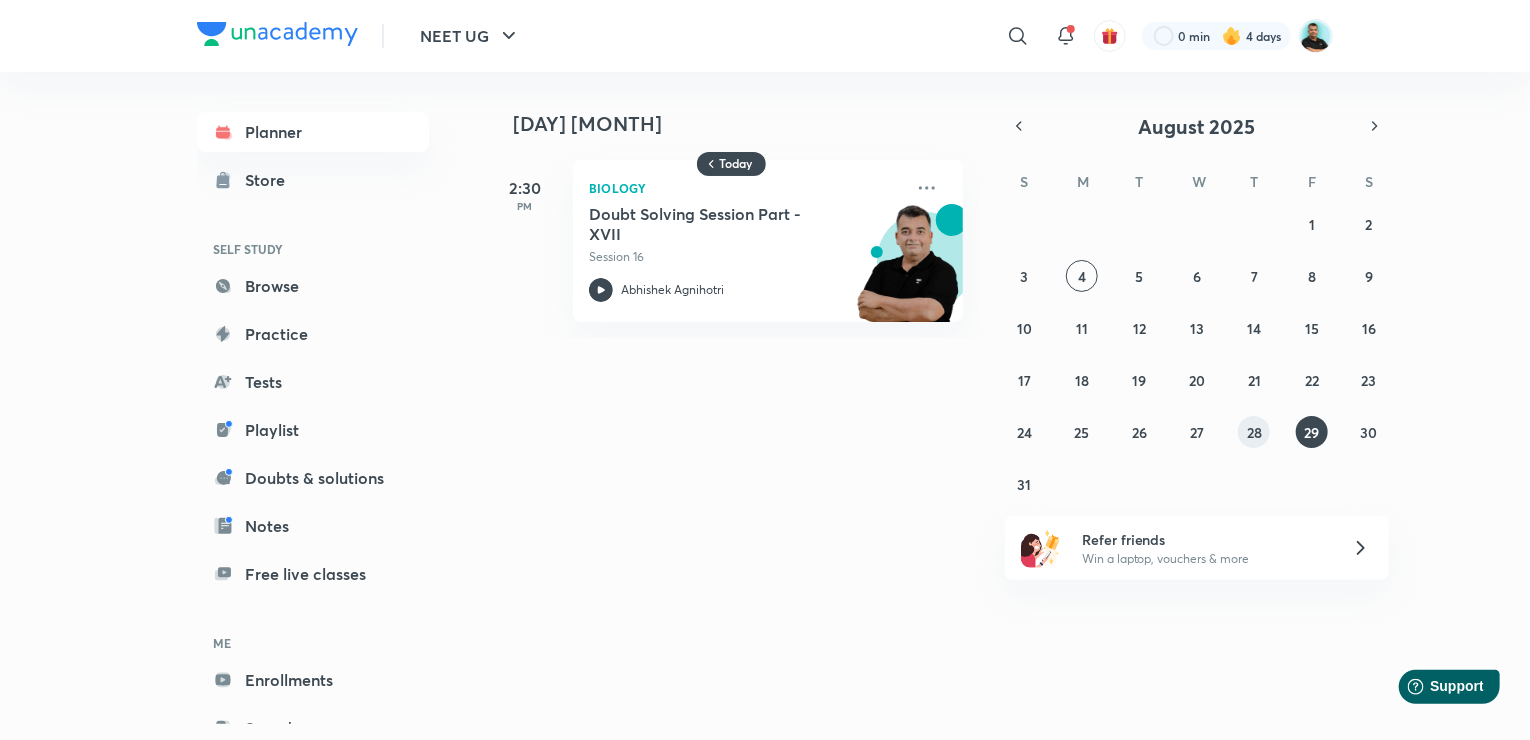 click on "28" at bounding box center [1254, 432] 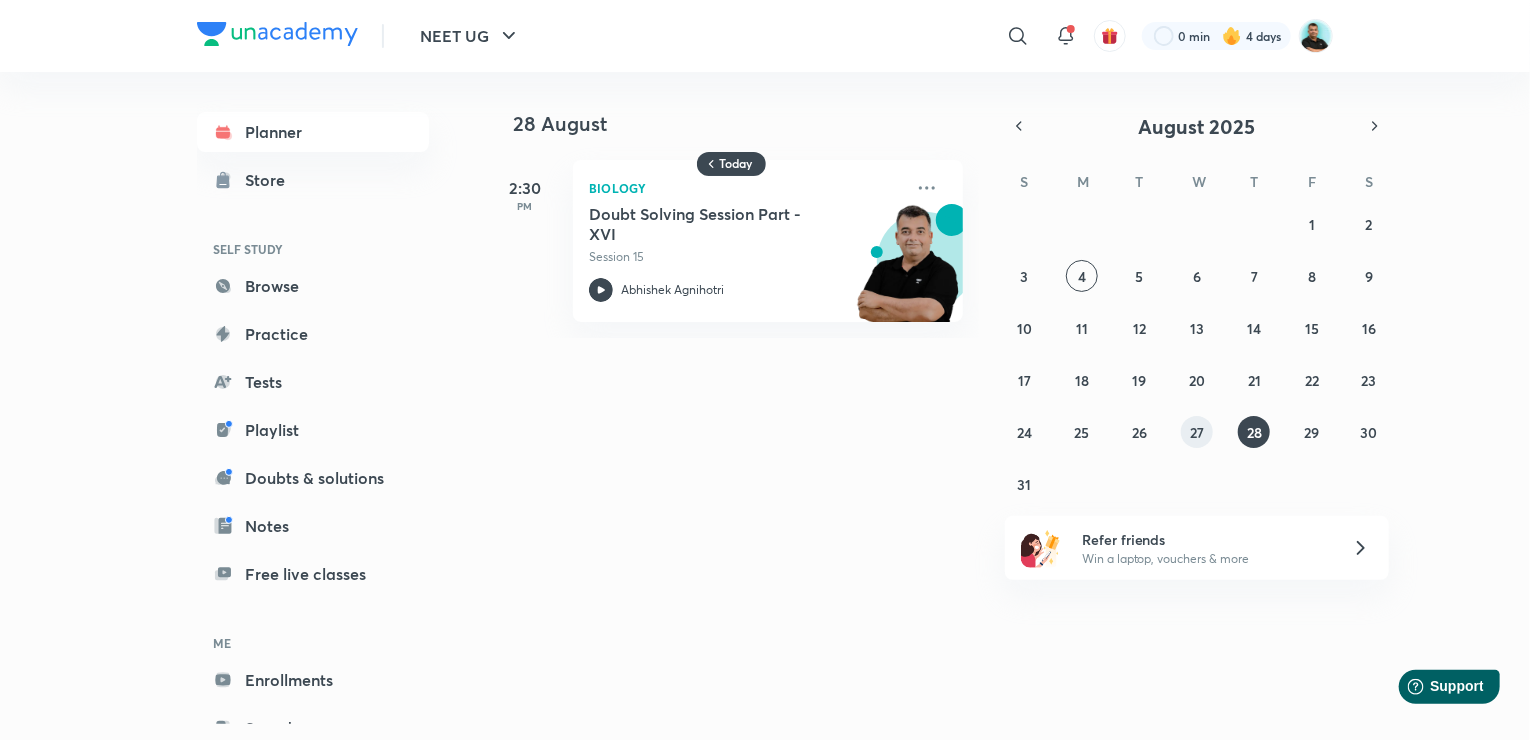 click on "27" at bounding box center [1197, 432] 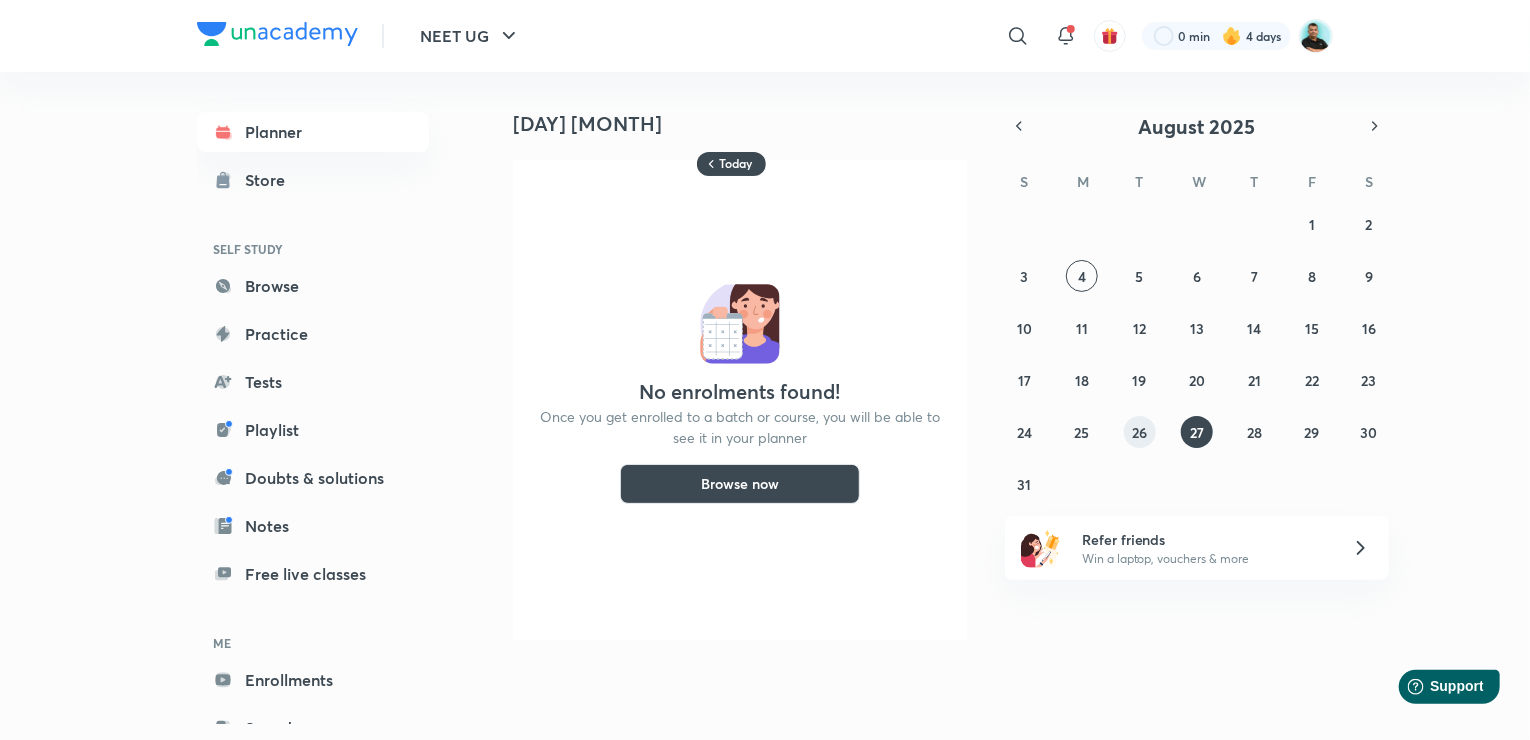 click on "26" at bounding box center [1139, 432] 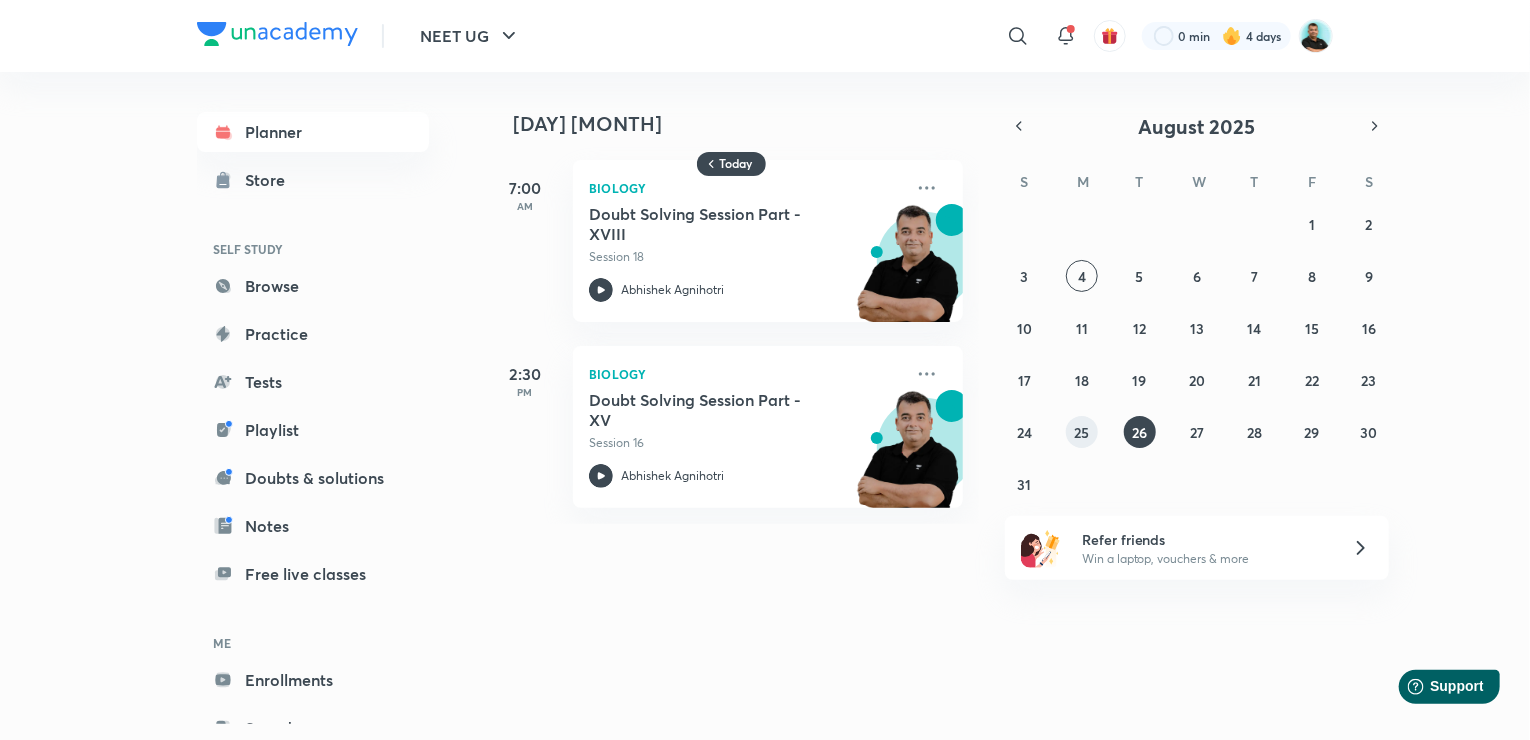 click on "25" at bounding box center [1082, 432] 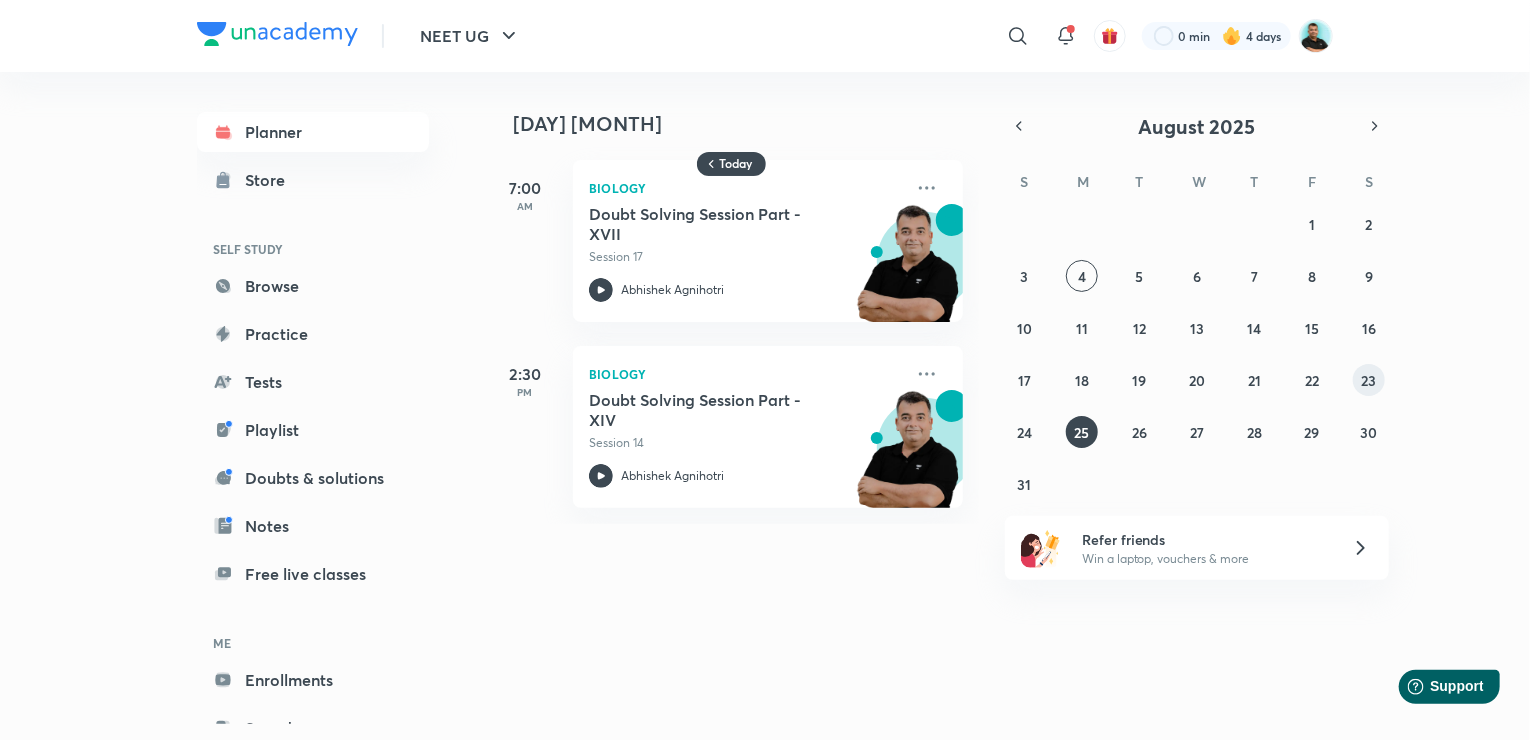 click on "27 28 29 30 31 1 2 3 4 5 6 7 8 9 10 11 12 13 14 15 16 17 18 19 20 21 22 23 24 25 26 27 28 29 30 31 1 2 3 4 5 6" at bounding box center (1197, 354) 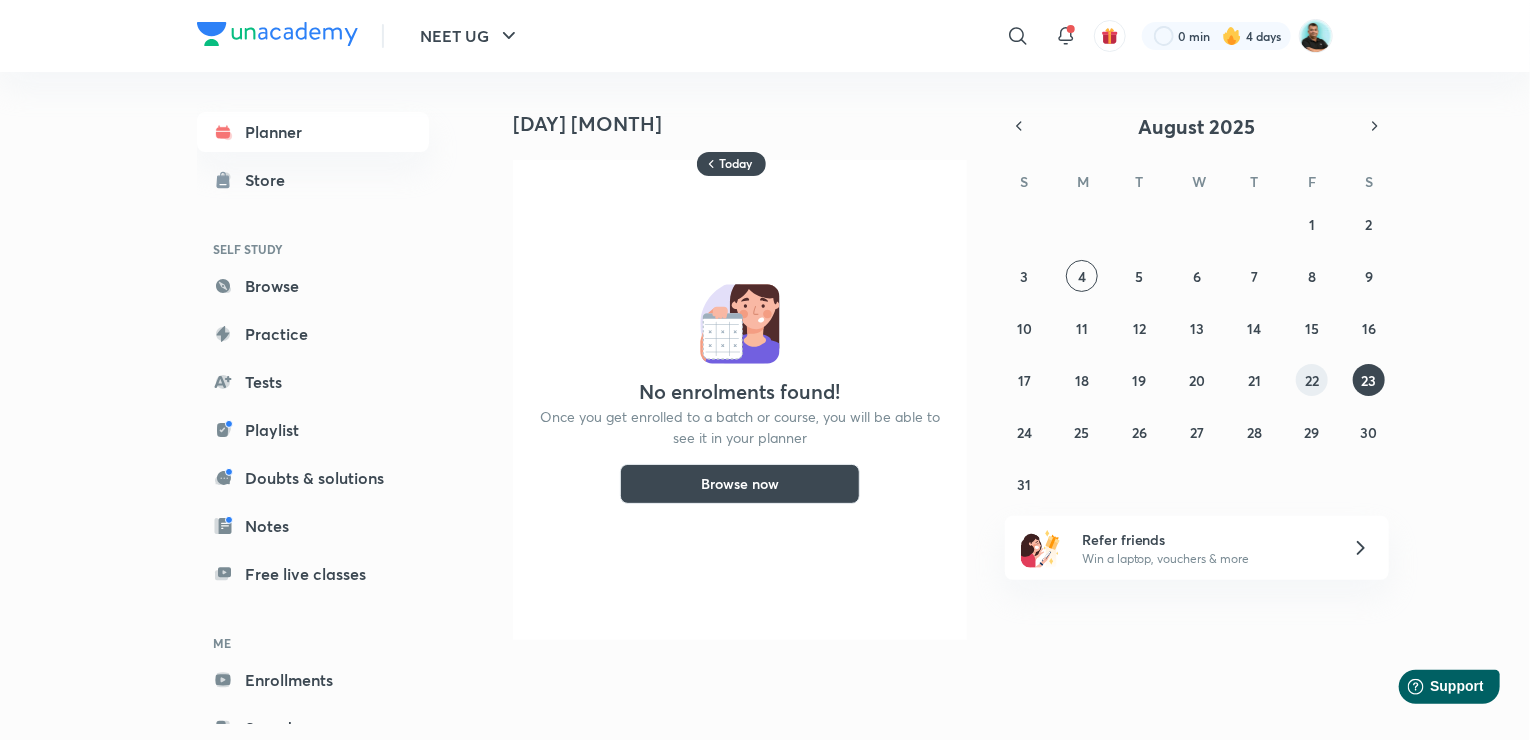 click on "22" at bounding box center (1312, 380) 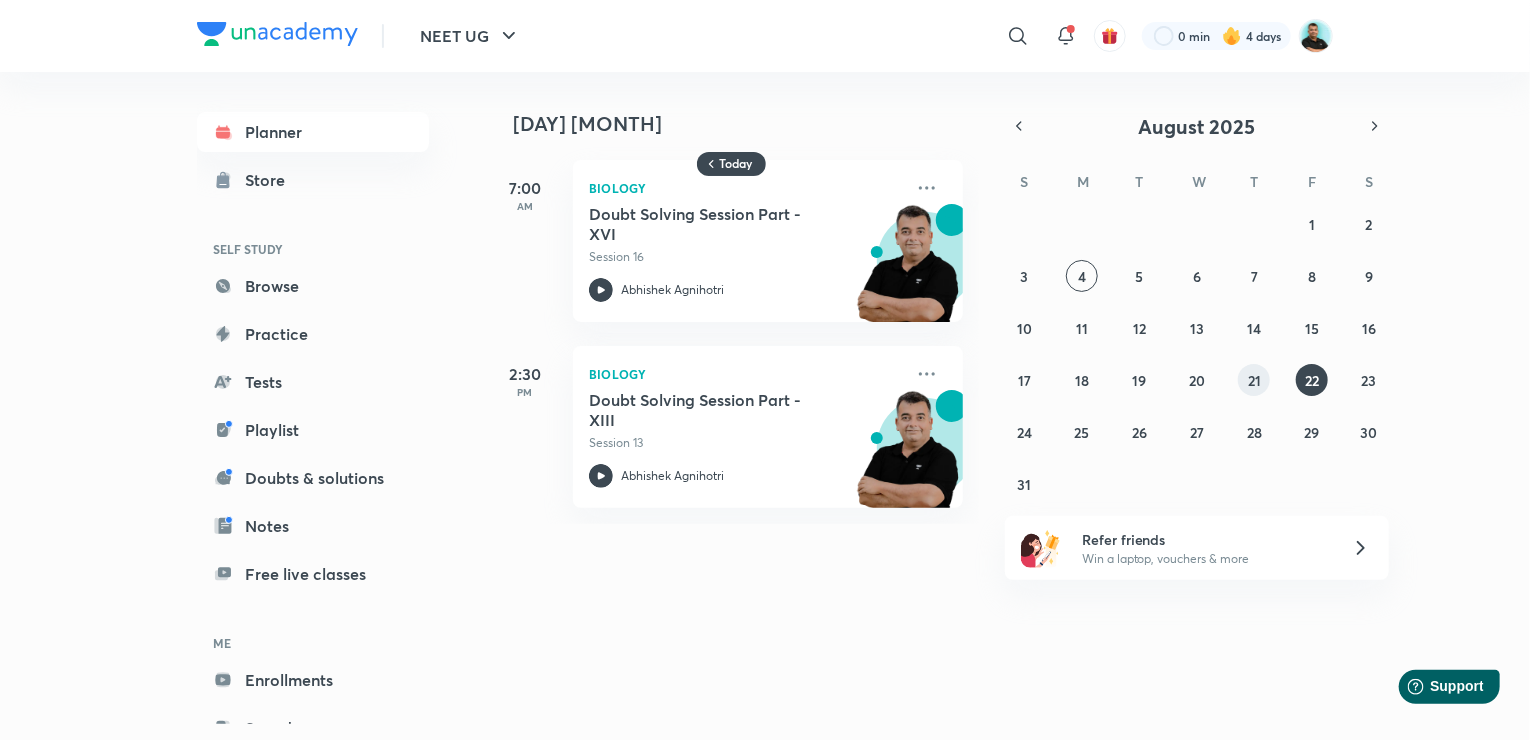 click on "21" at bounding box center [1254, 380] 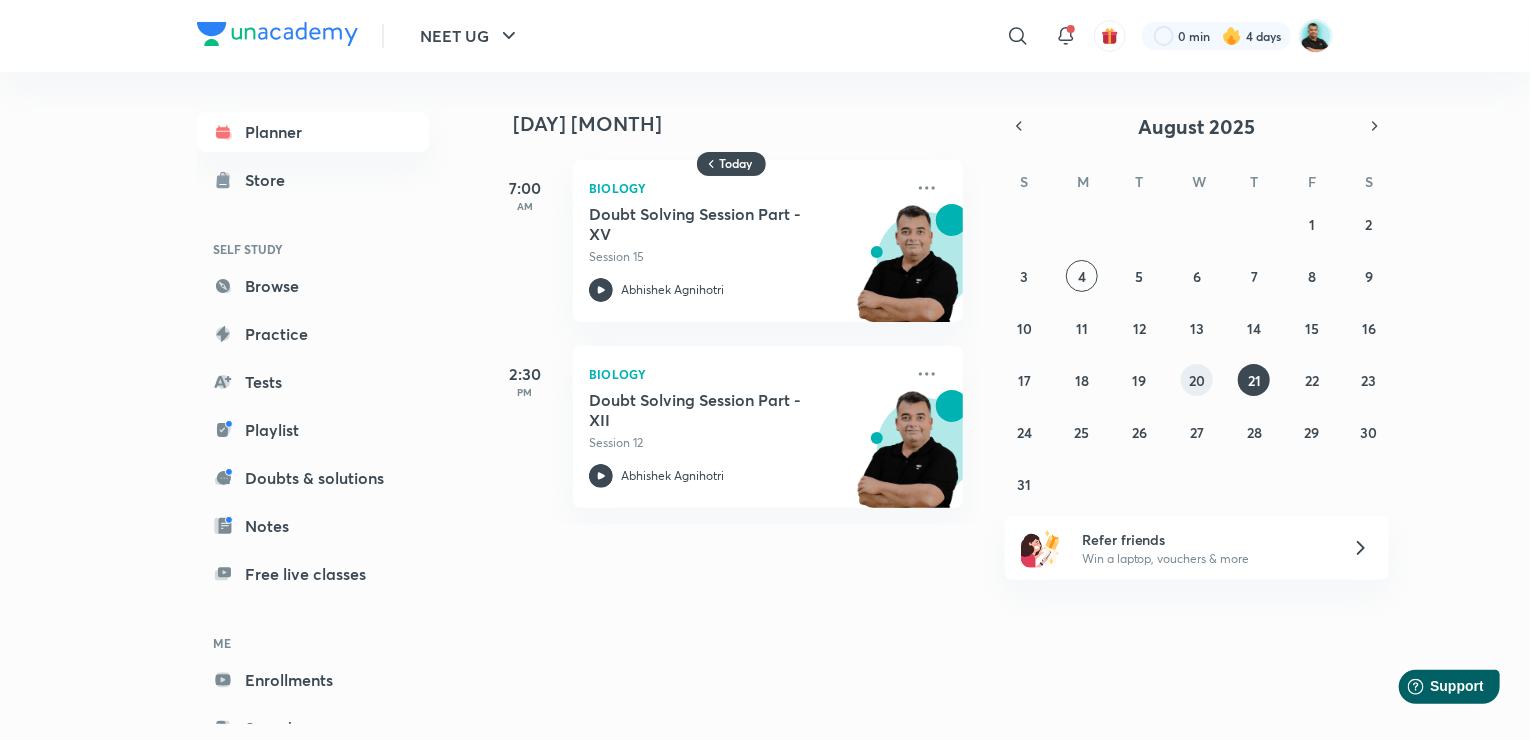 click on "20" at bounding box center [1197, 380] 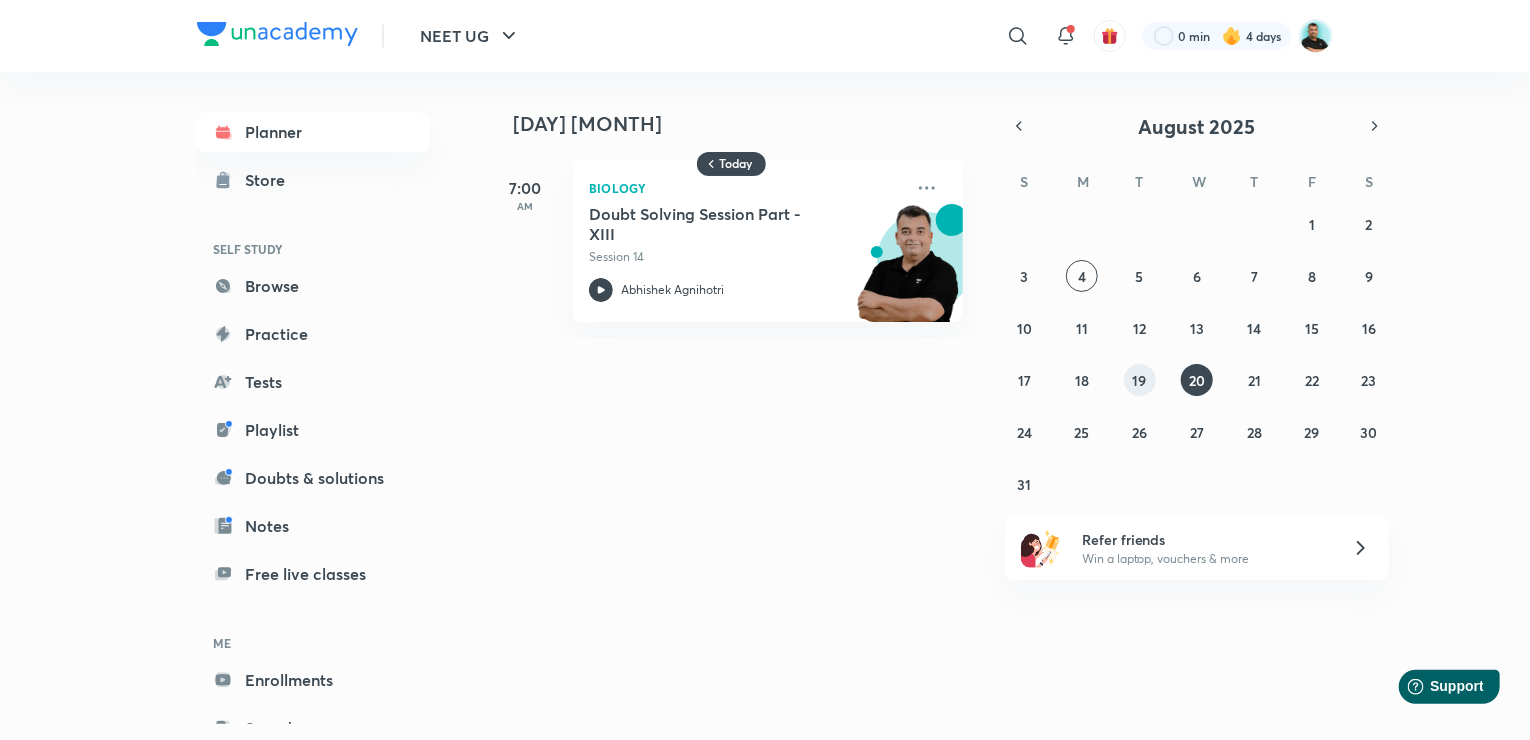 click on "19" at bounding box center (1140, 380) 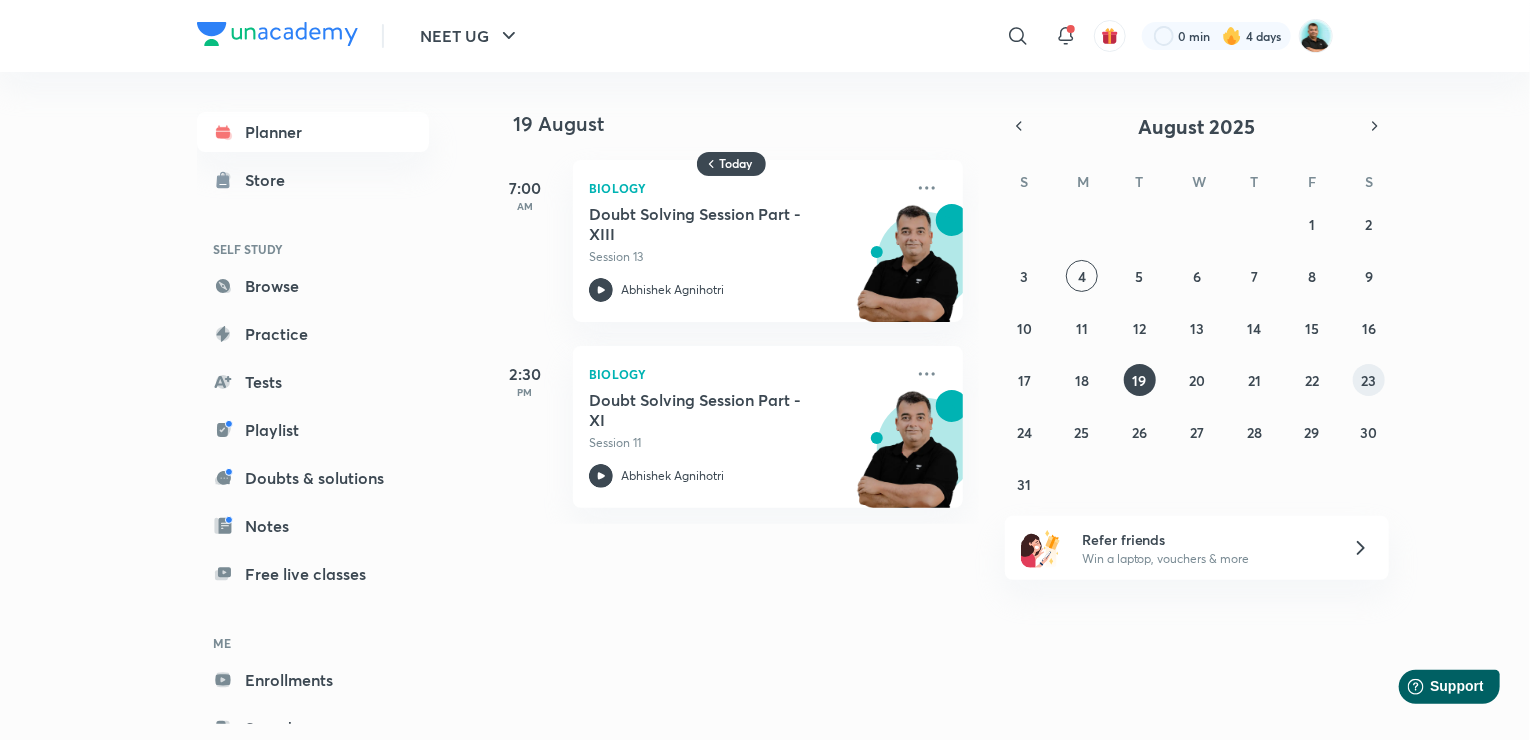 click on "23" at bounding box center (1369, 380) 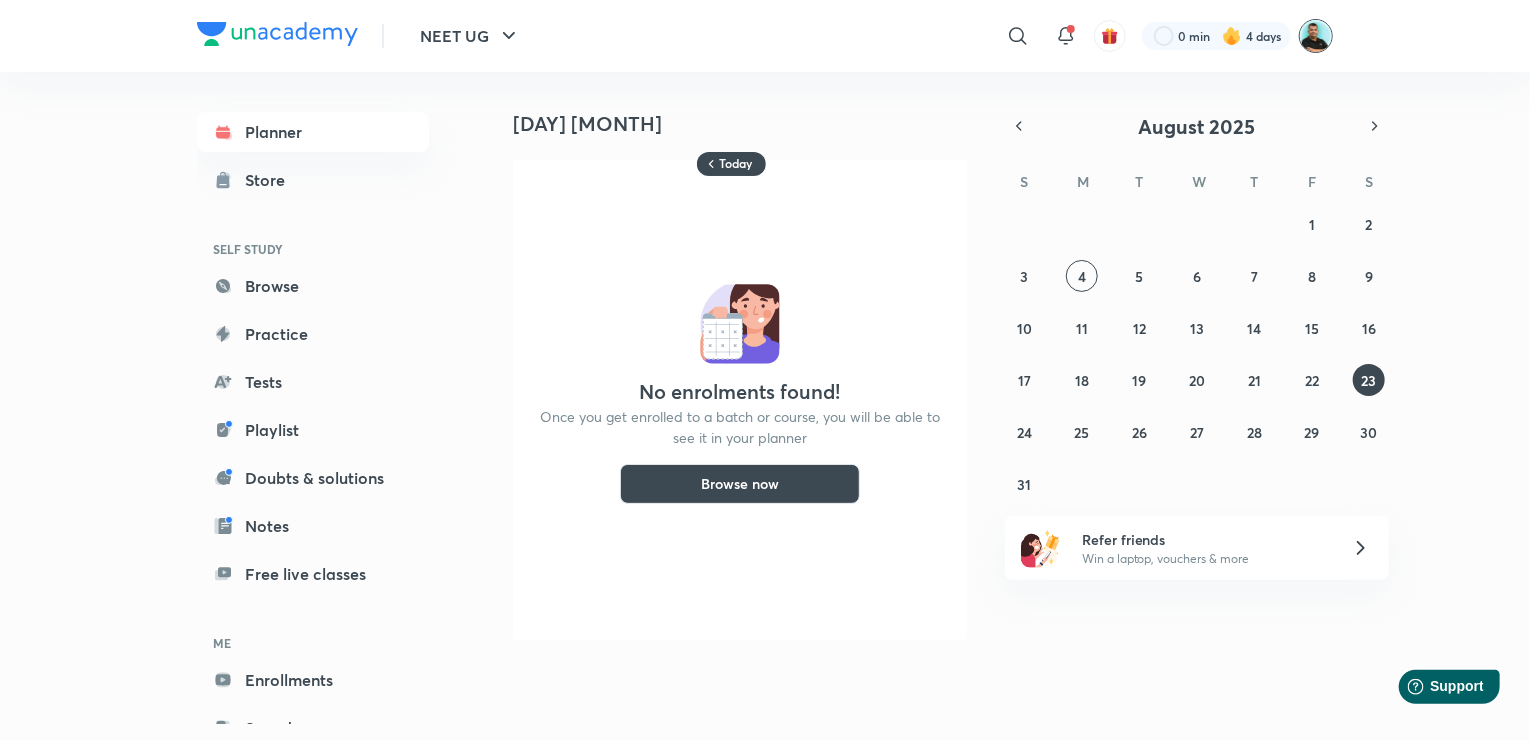 click at bounding box center (1316, 36) 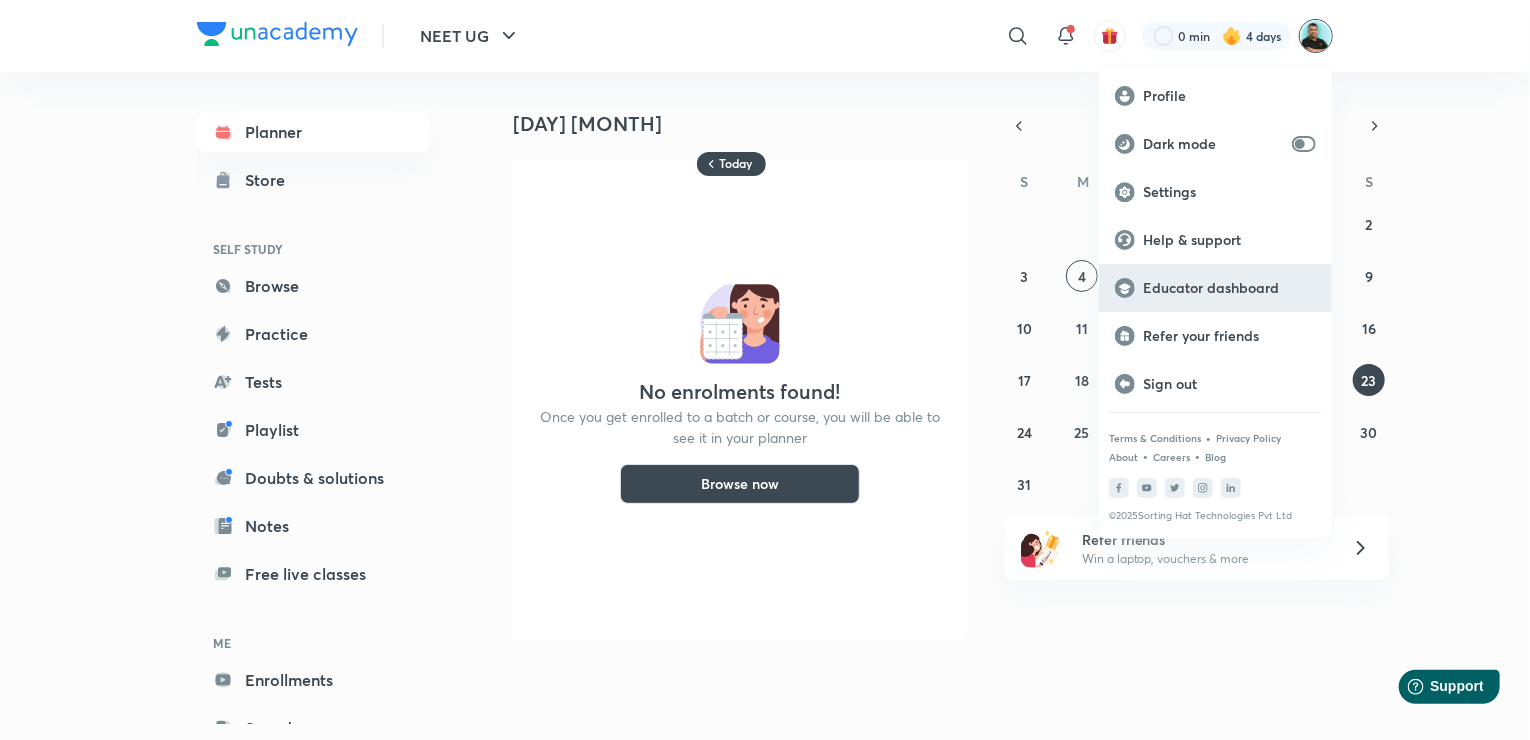 click on "Educator dashboard" at bounding box center (1229, 288) 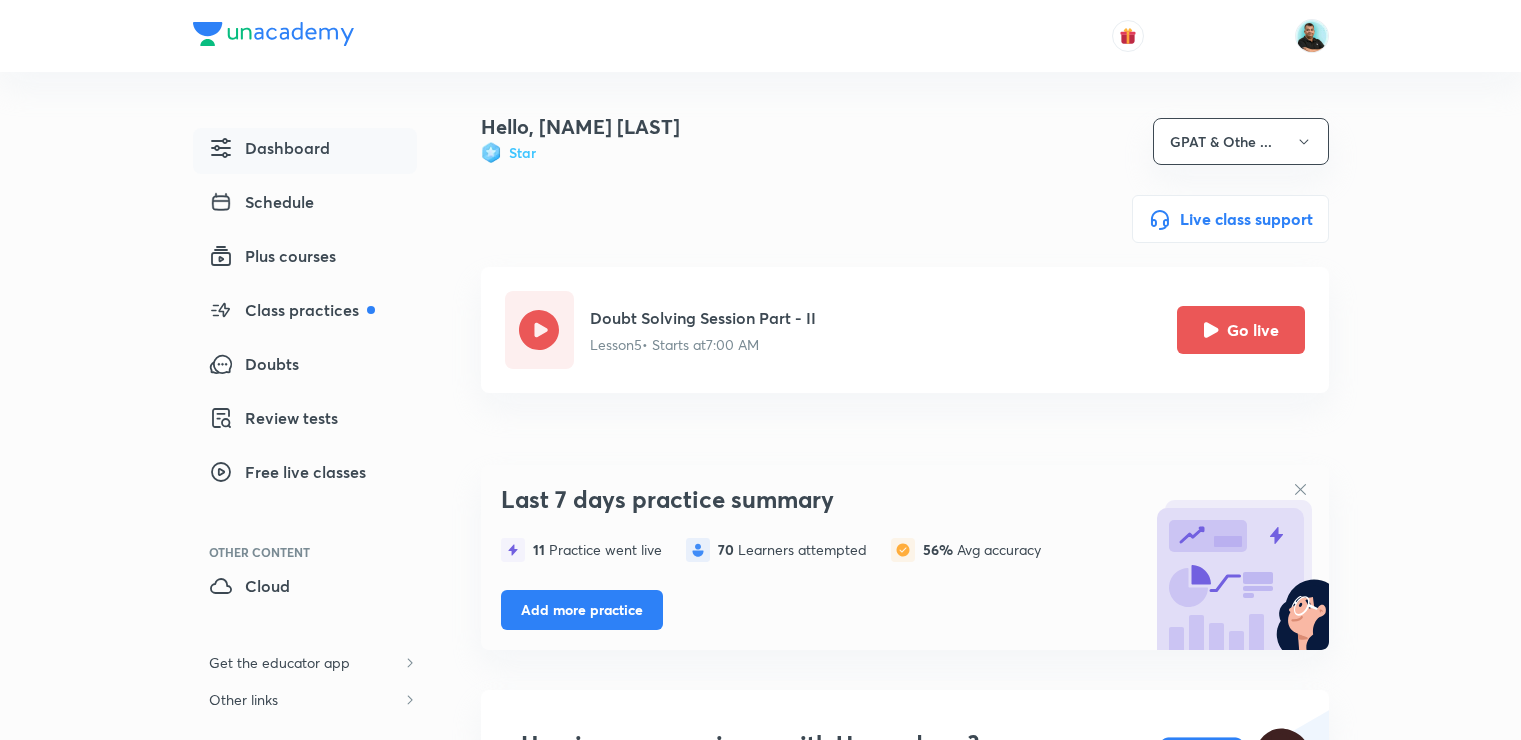 scroll, scrollTop: 0, scrollLeft: 0, axis: both 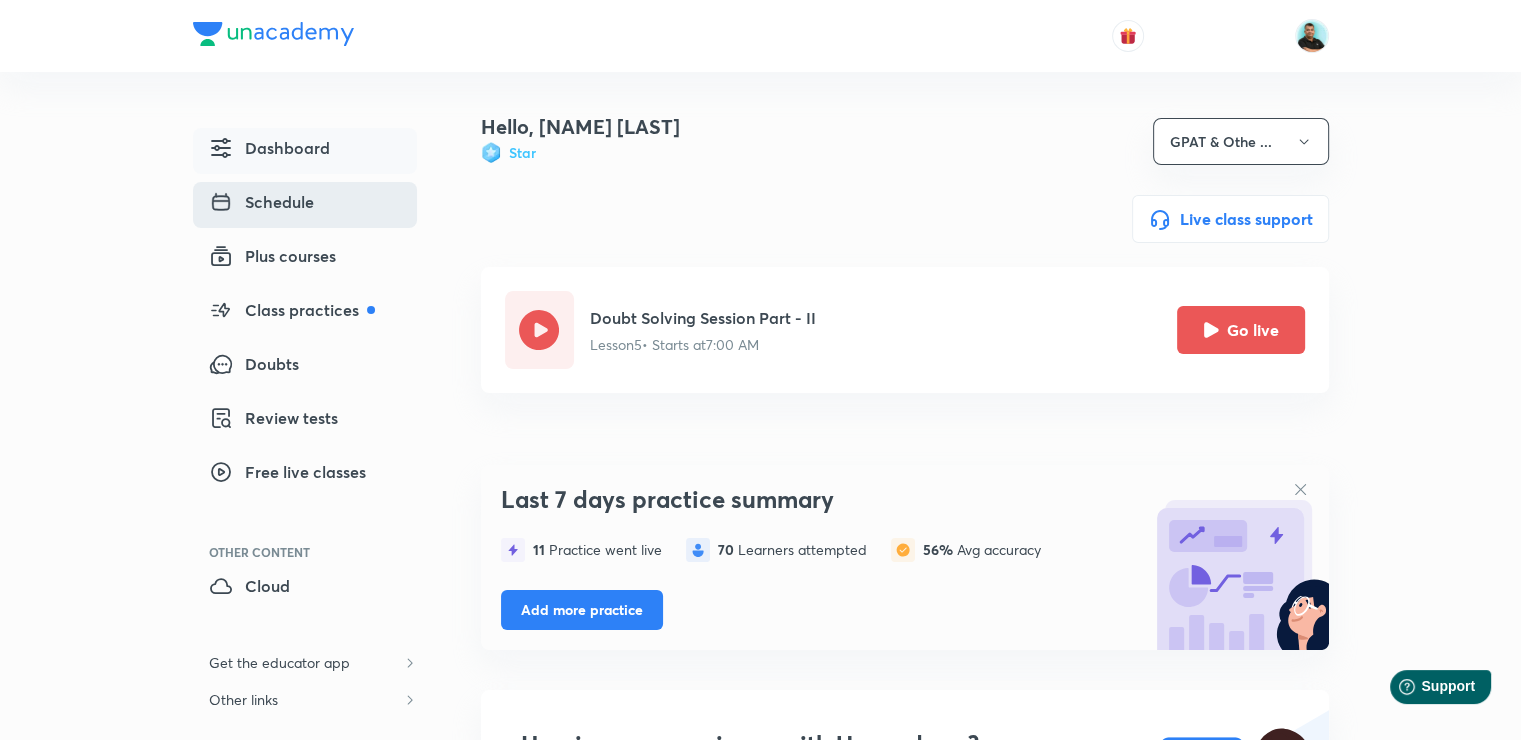 click on "Schedule" at bounding box center [261, 202] 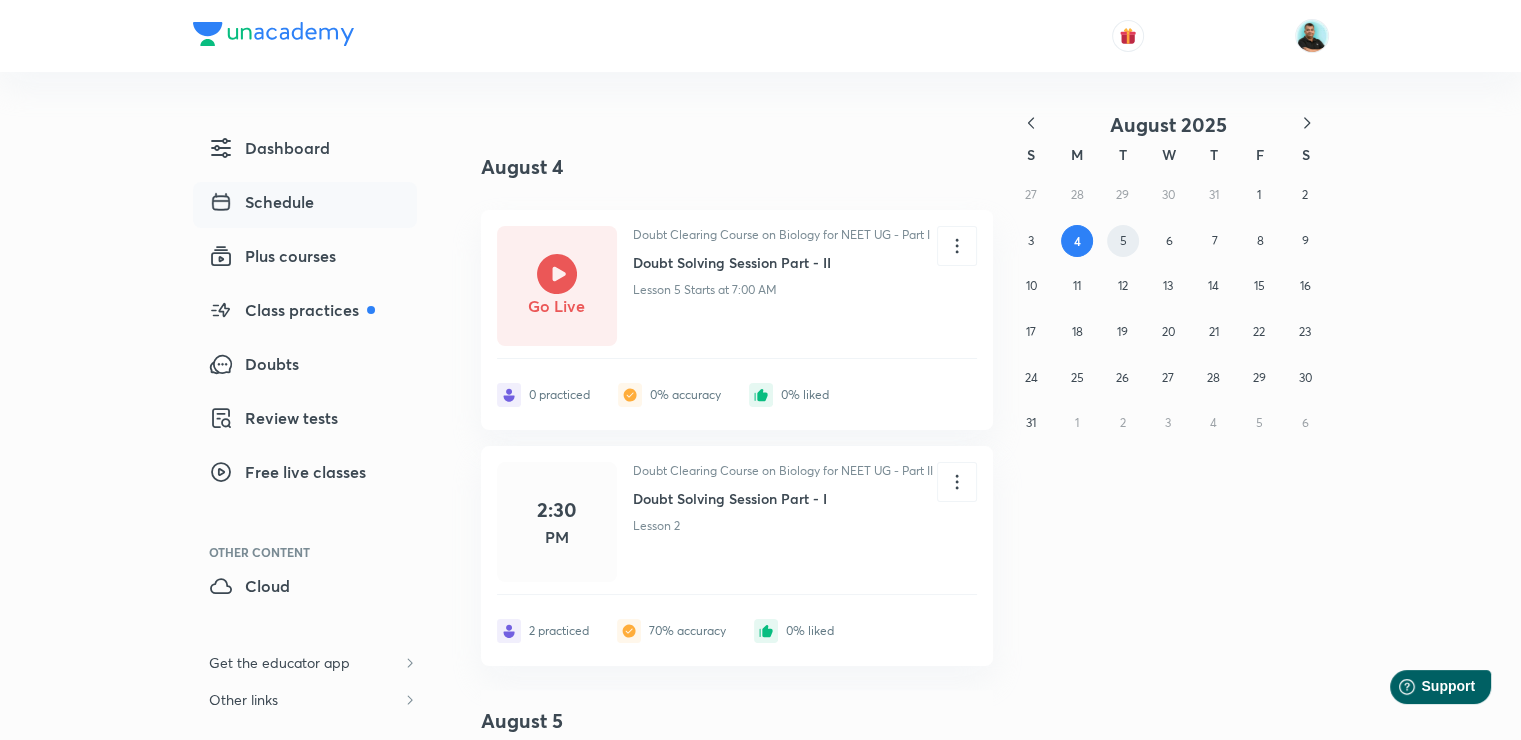 click on "5" at bounding box center (1123, 241) 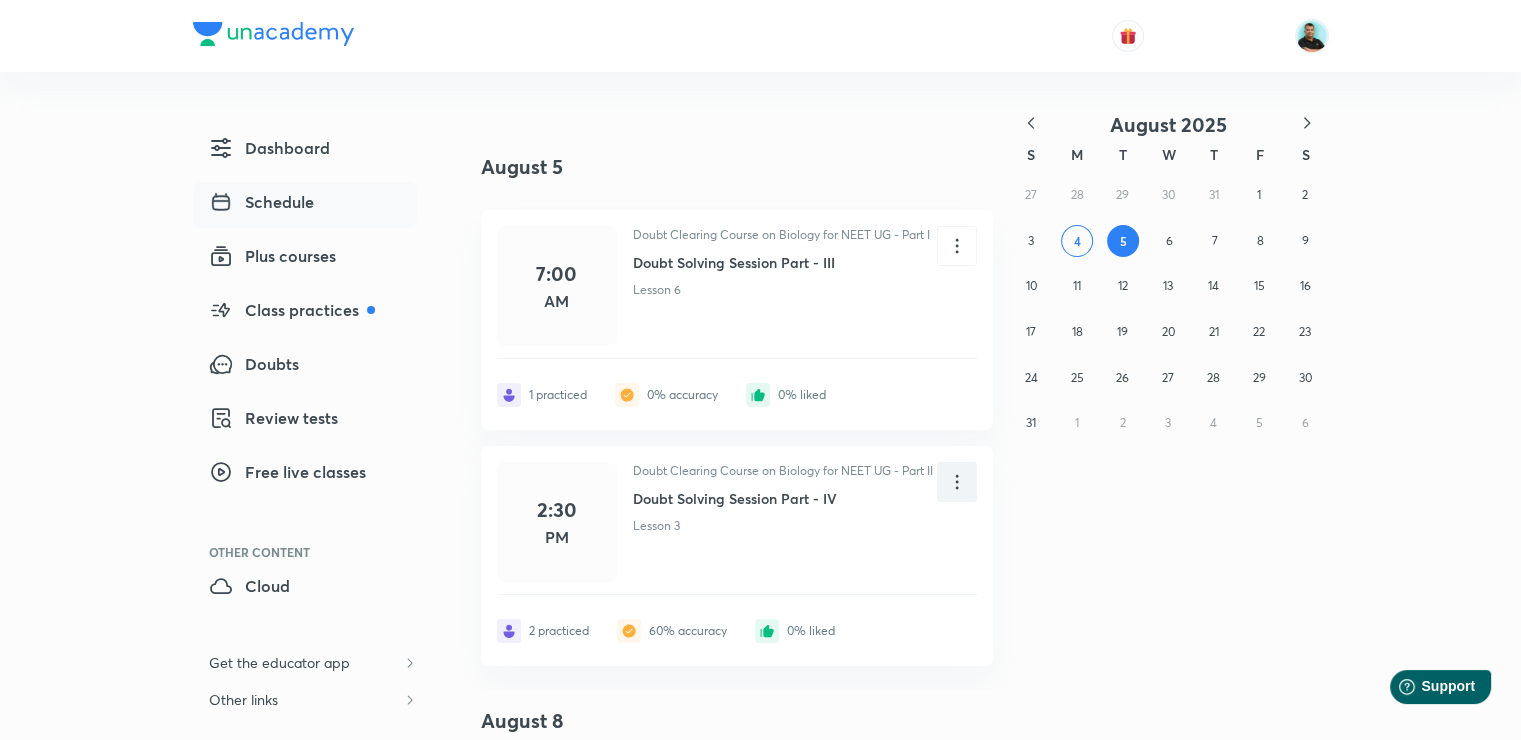 click 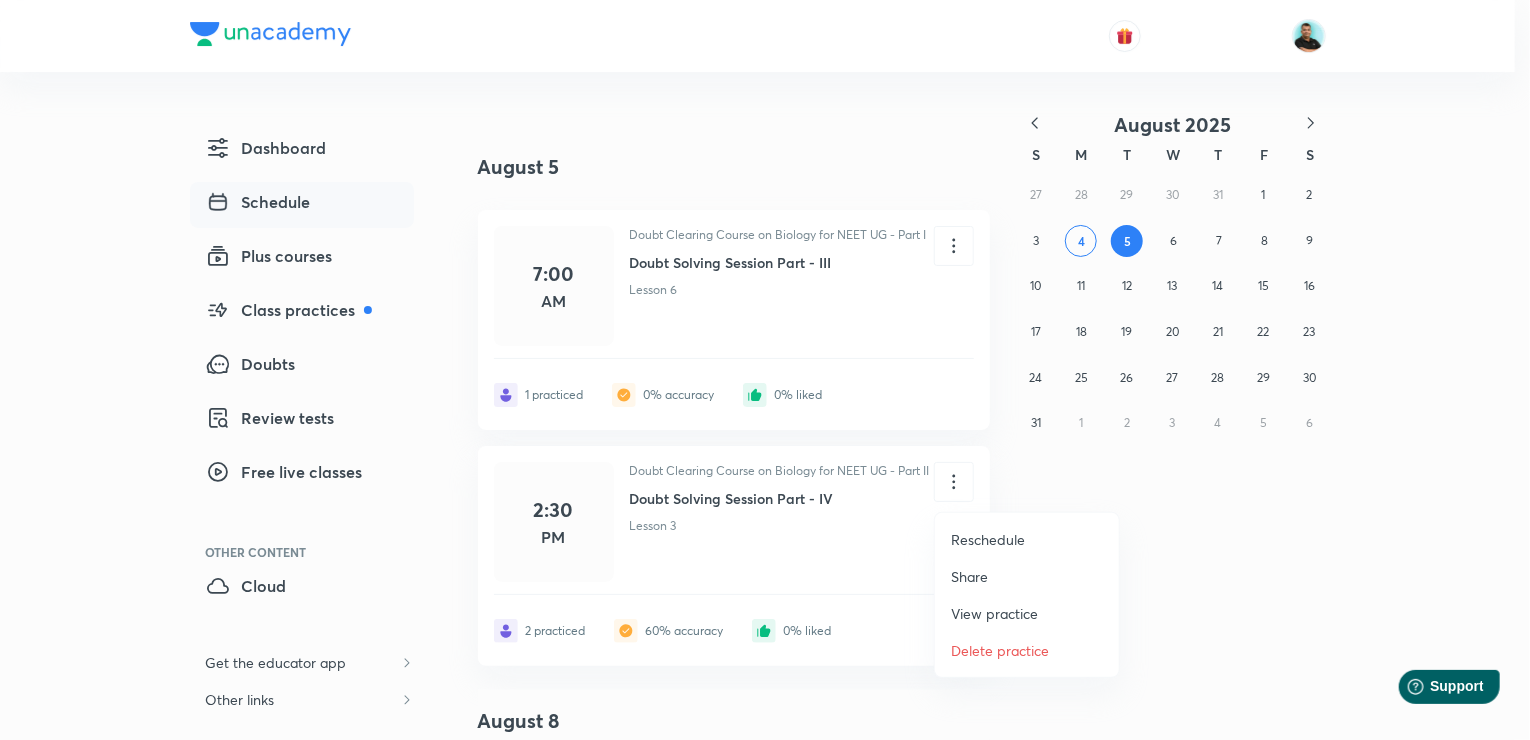 click on "Reschedule" at bounding box center (988, 539) 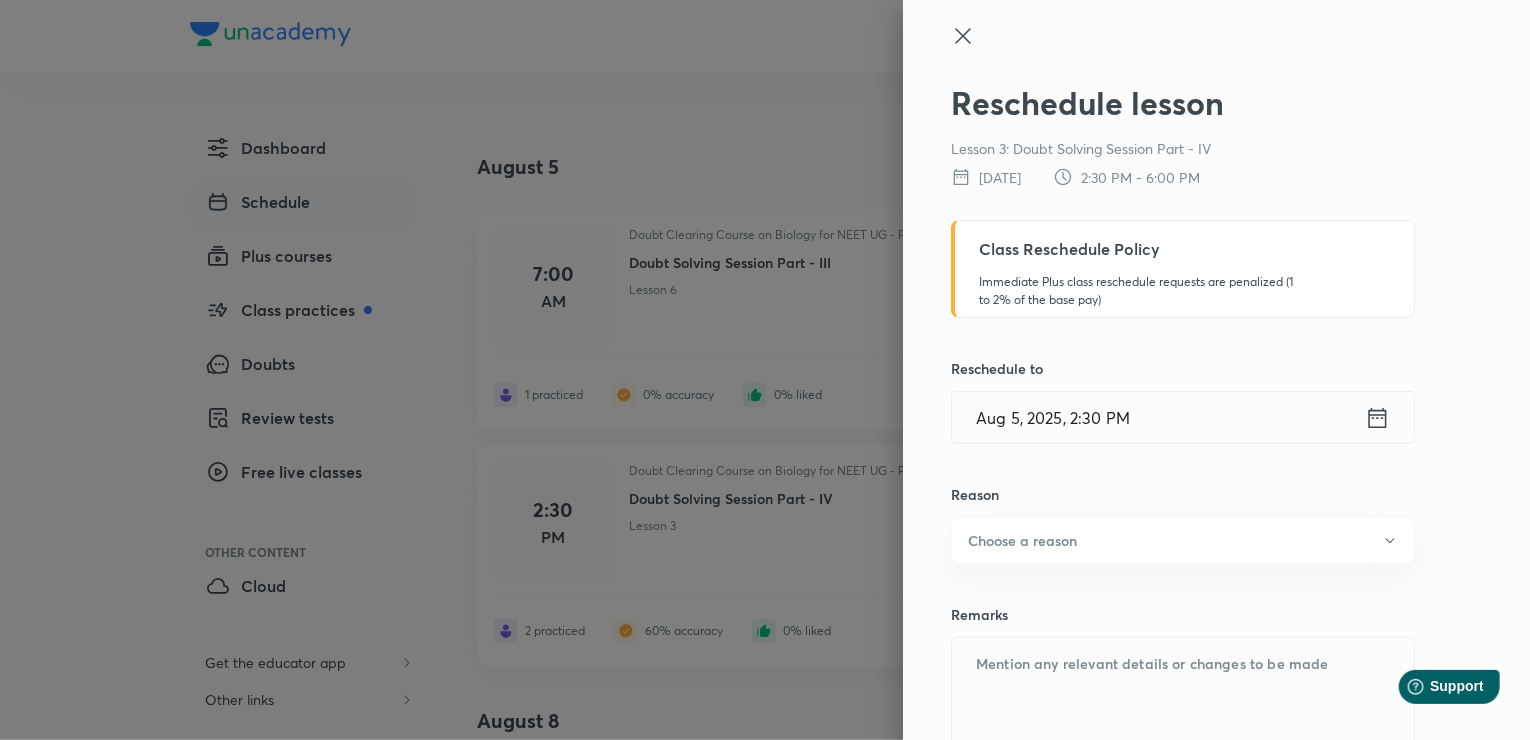 click 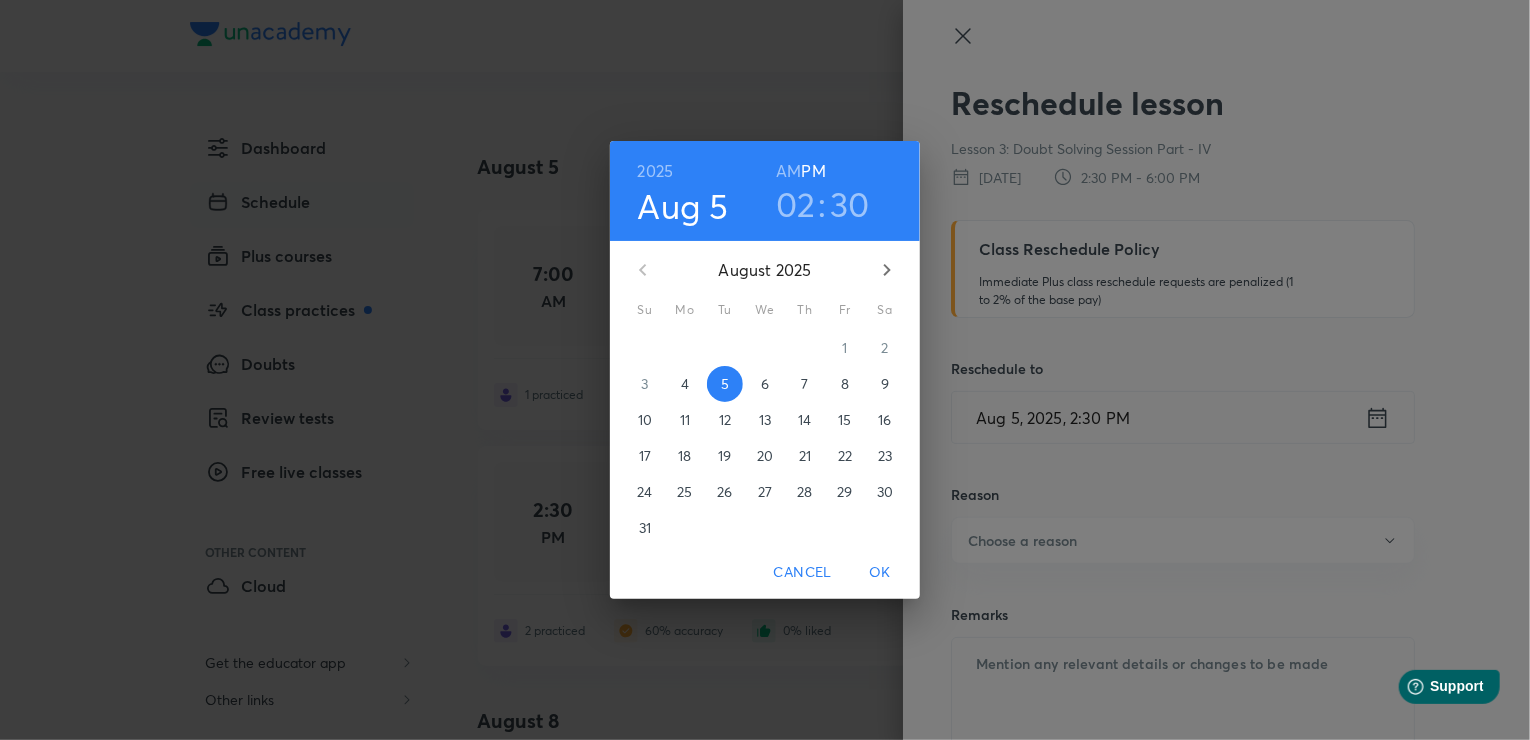 click on "23" at bounding box center [885, 456] 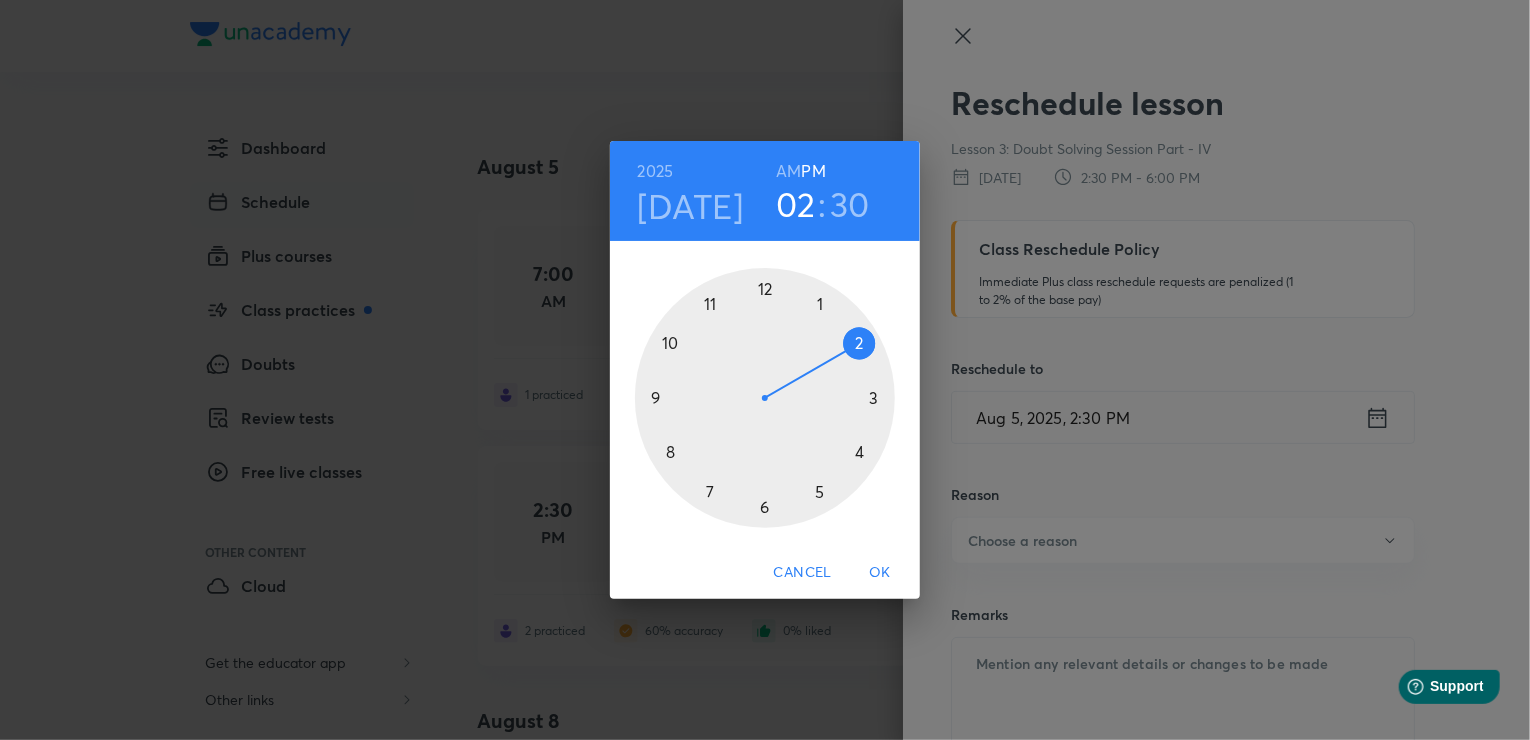 click on "OK" at bounding box center (880, 572) 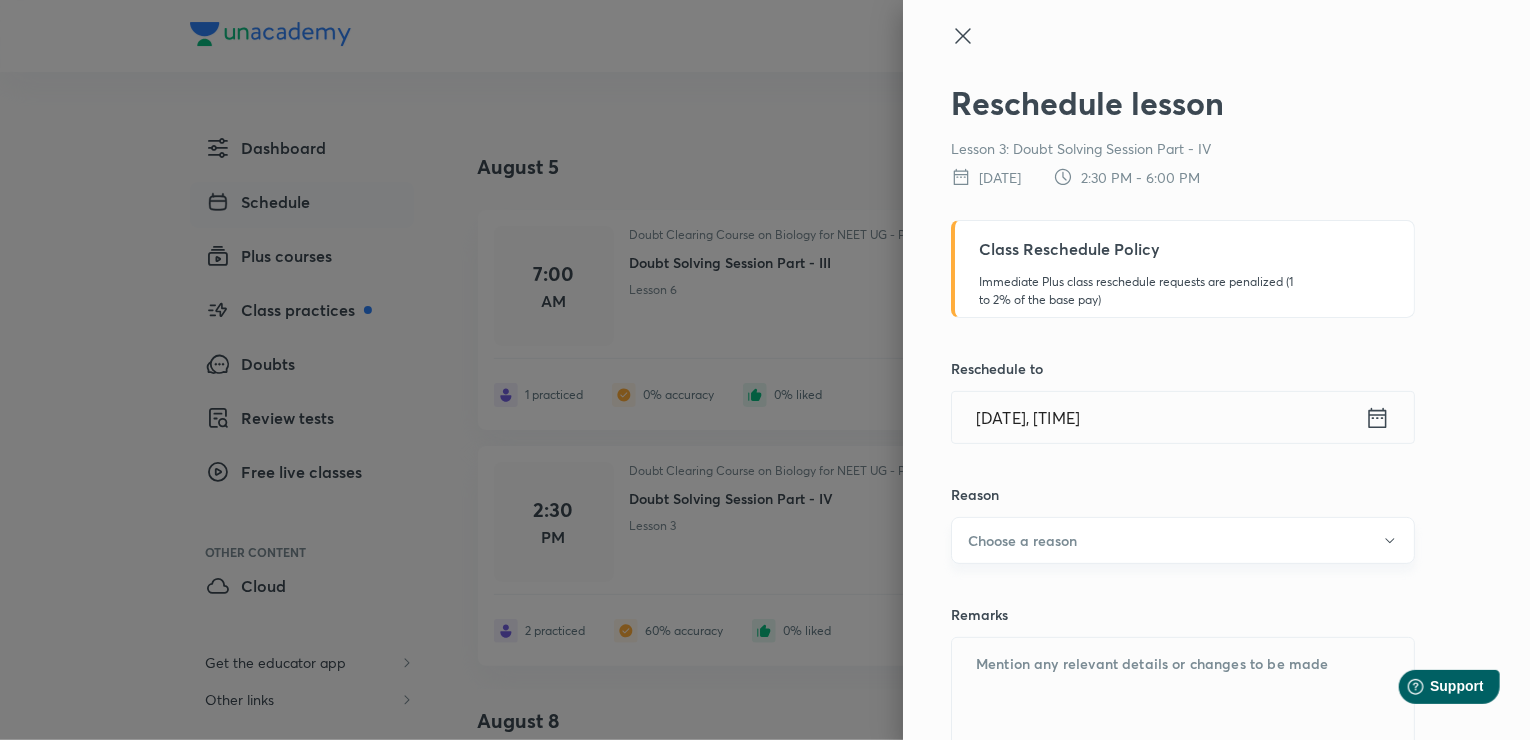 click on "Choose a reason" at bounding box center (1183, 540) 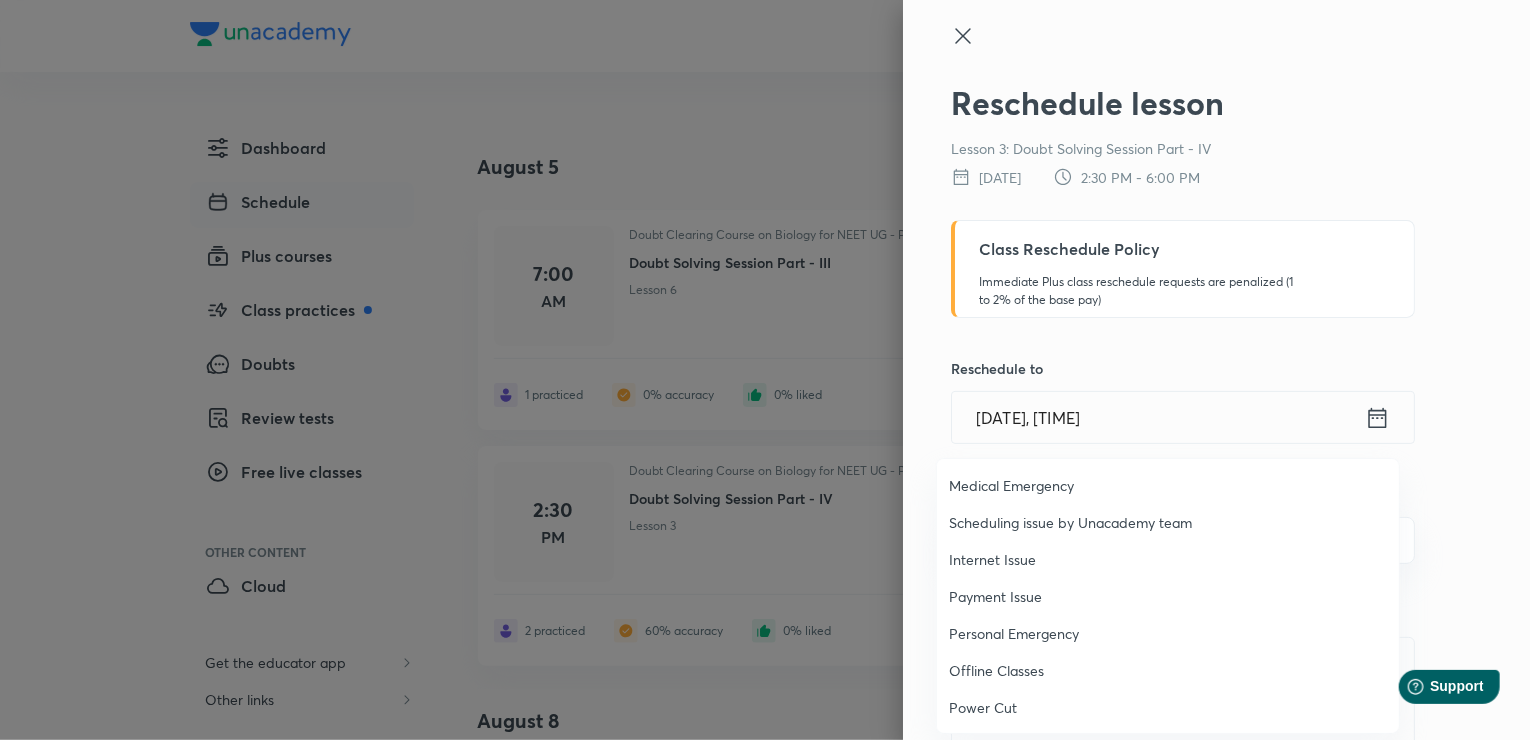 click on "Personal Emergency" at bounding box center (1168, 633) 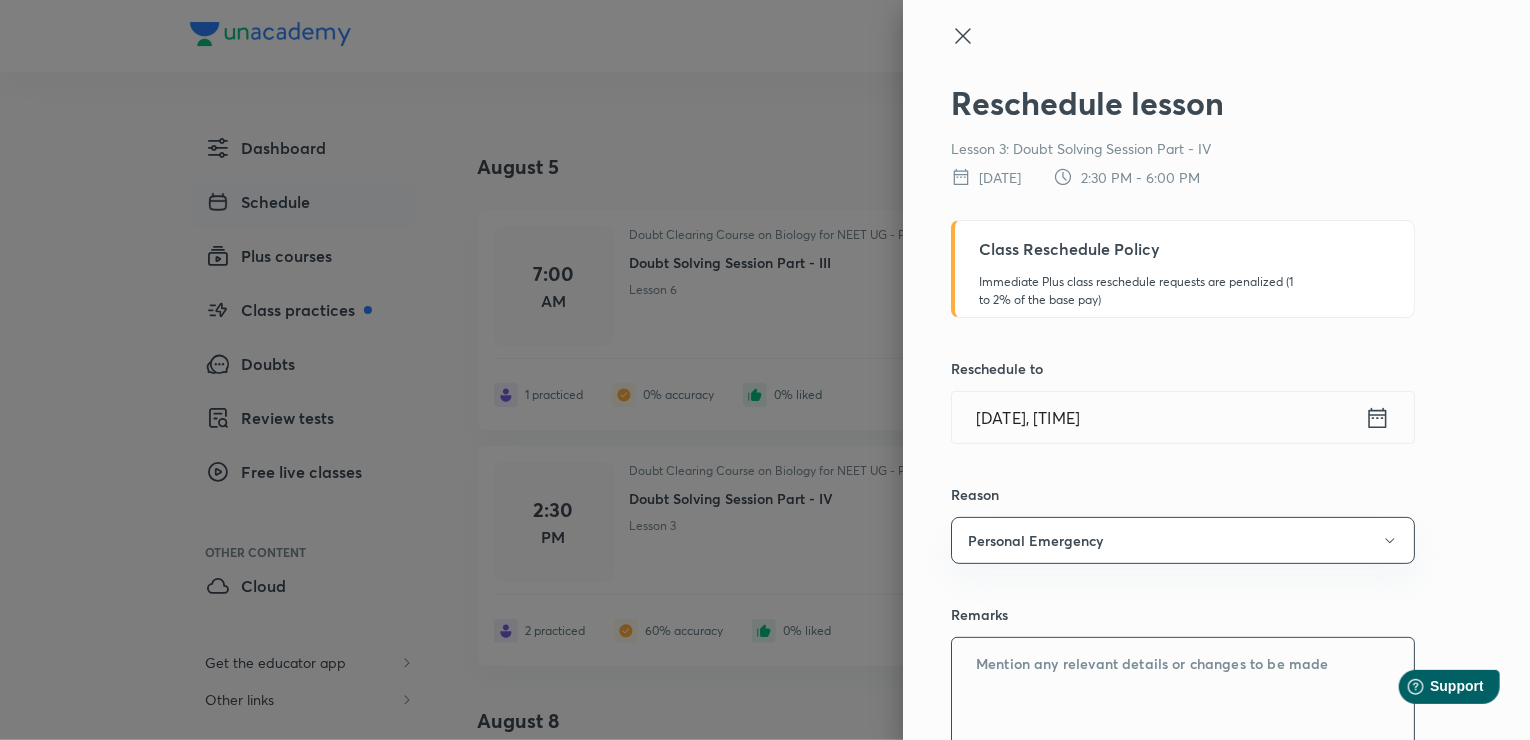 click at bounding box center (1183, 711) 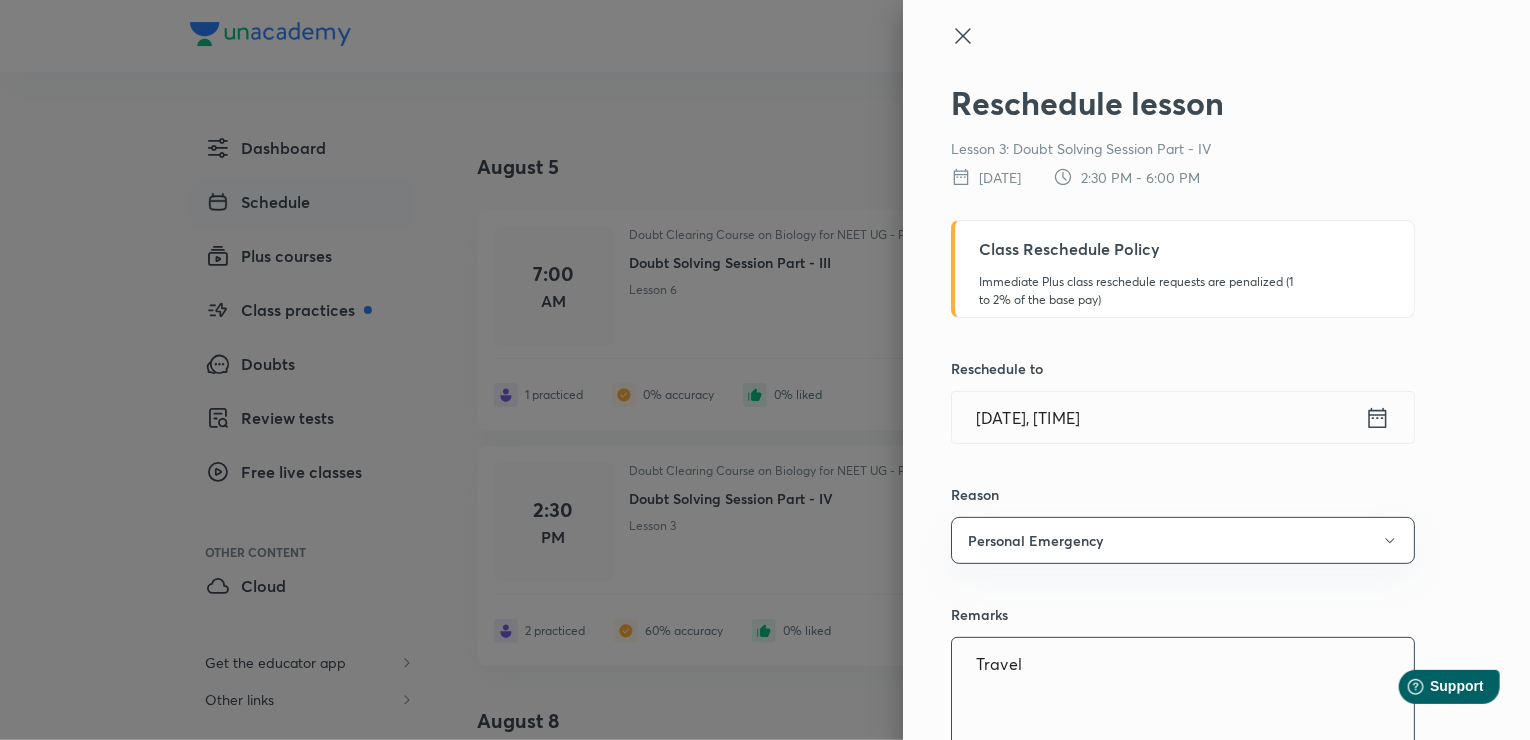 type on "Travel" 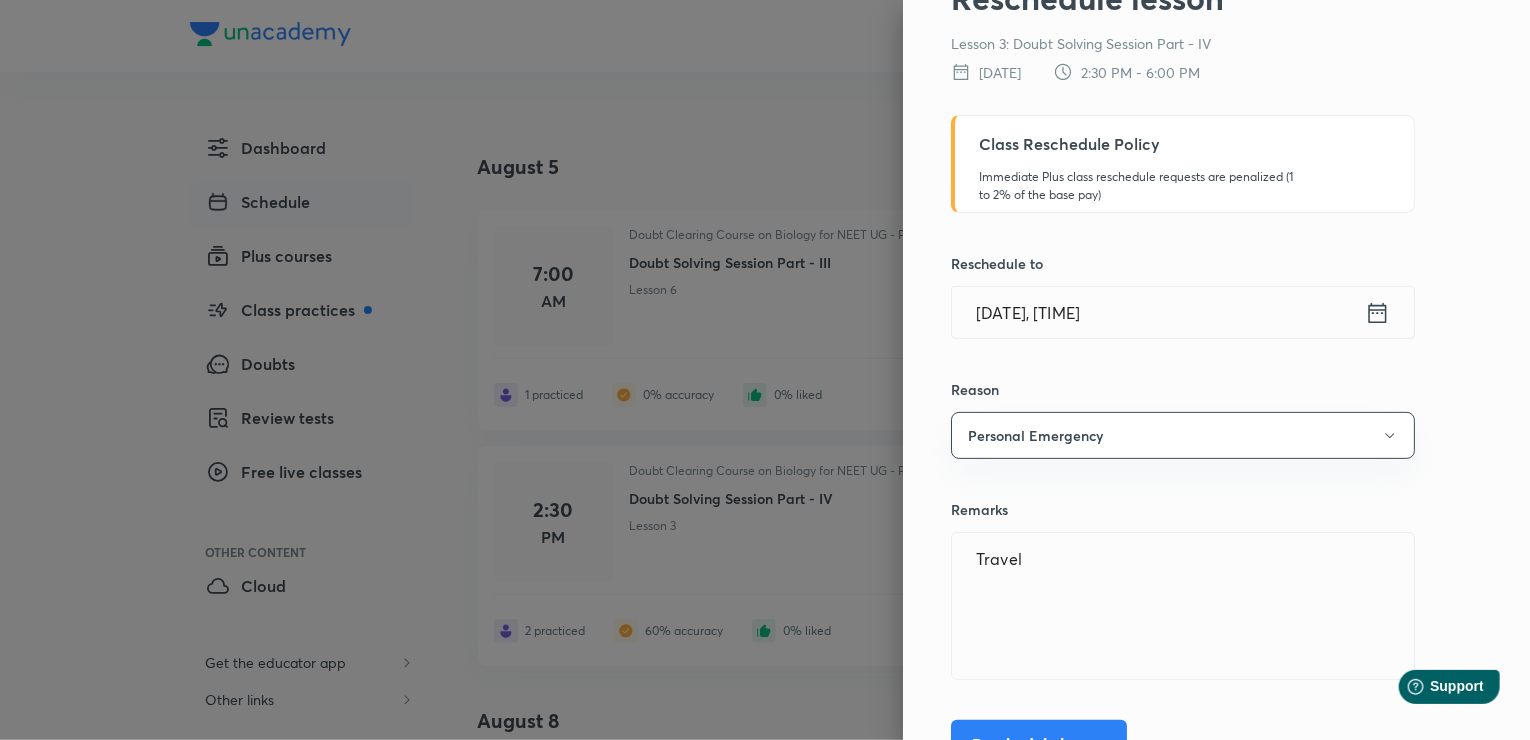 scroll, scrollTop: 131, scrollLeft: 0, axis: vertical 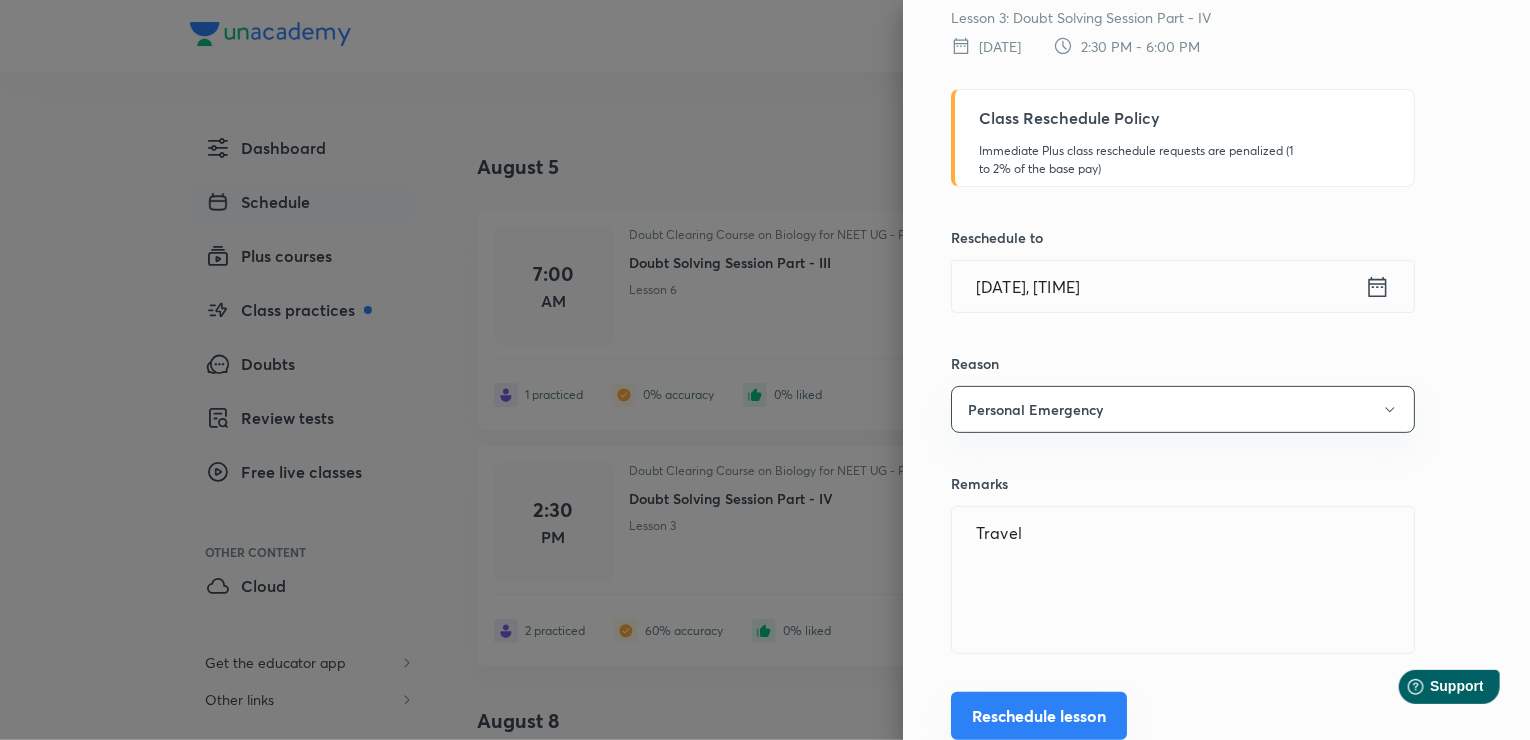 click on "Reschedule lesson" at bounding box center (1039, 716) 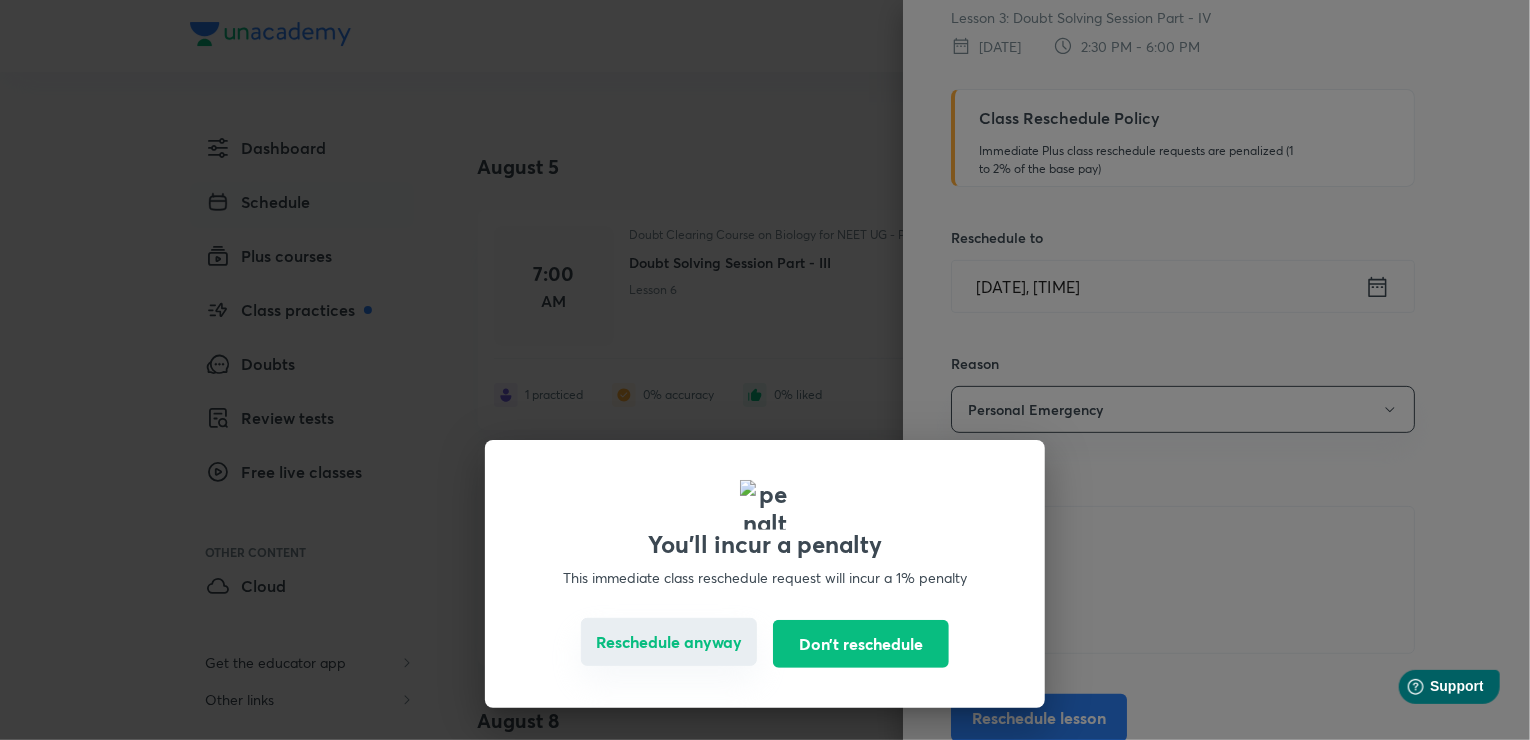 click on "Reschedule anyway" at bounding box center [669, 642] 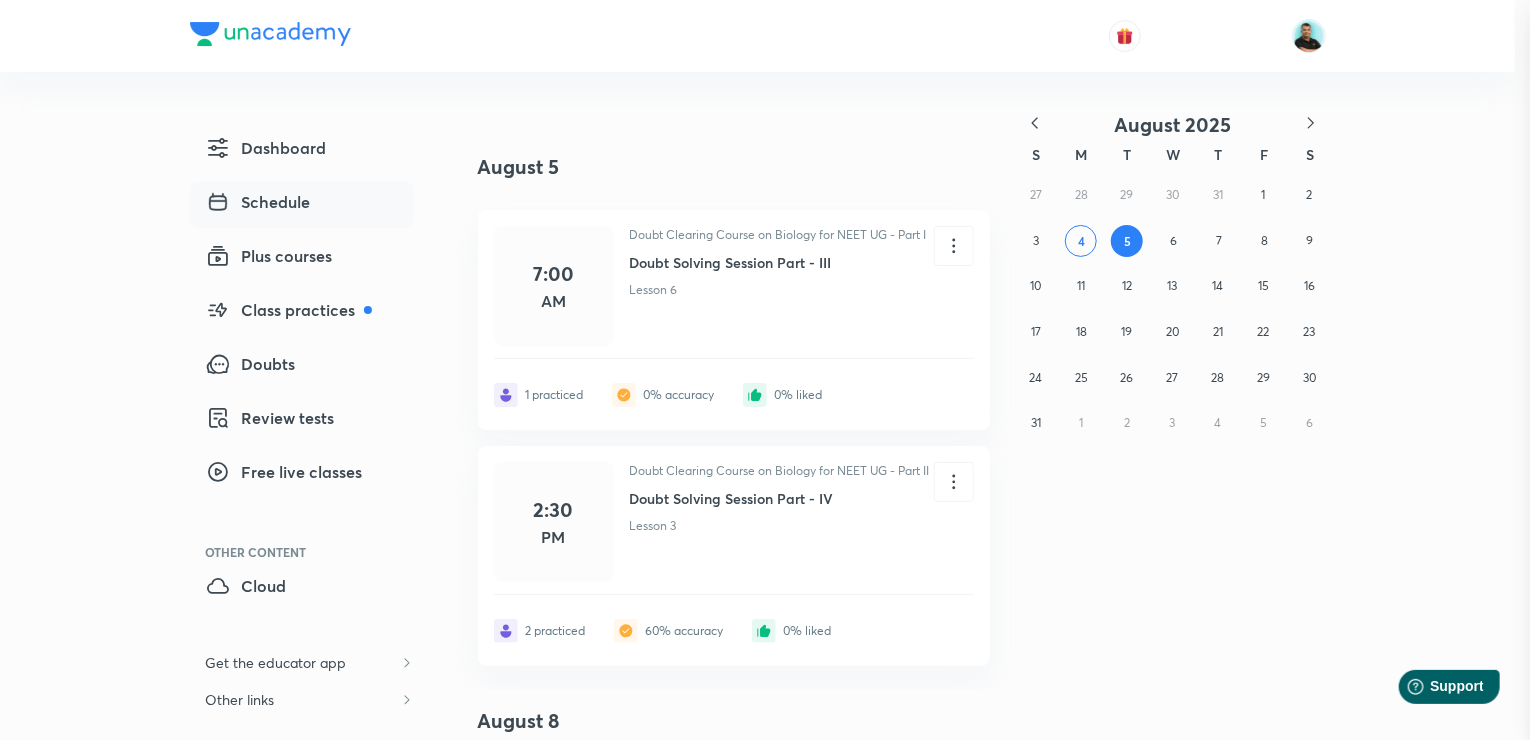 scroll, scrollTop: 34, scrollLeft: 0, axis: vertical 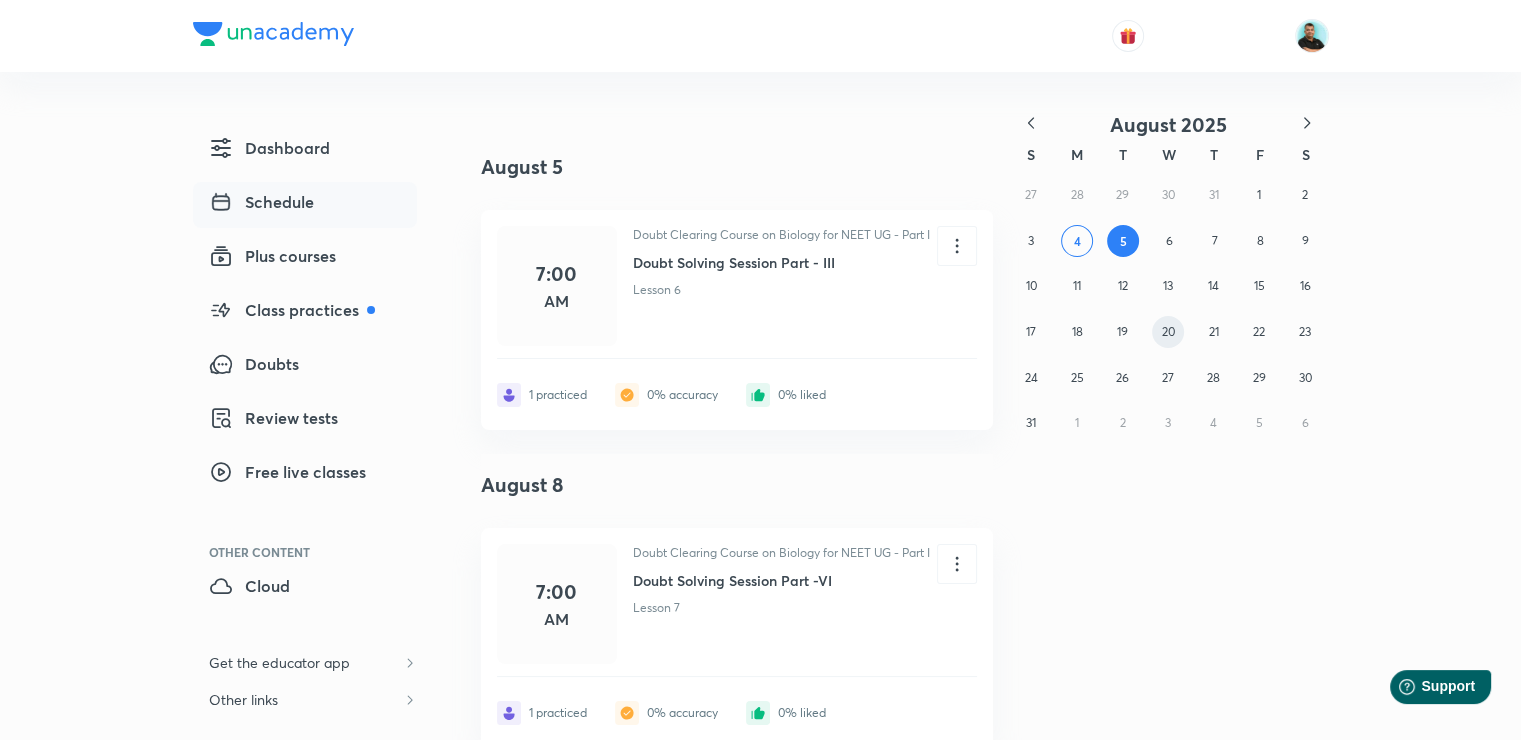 click on "20" at bounding box center [1168, 331] 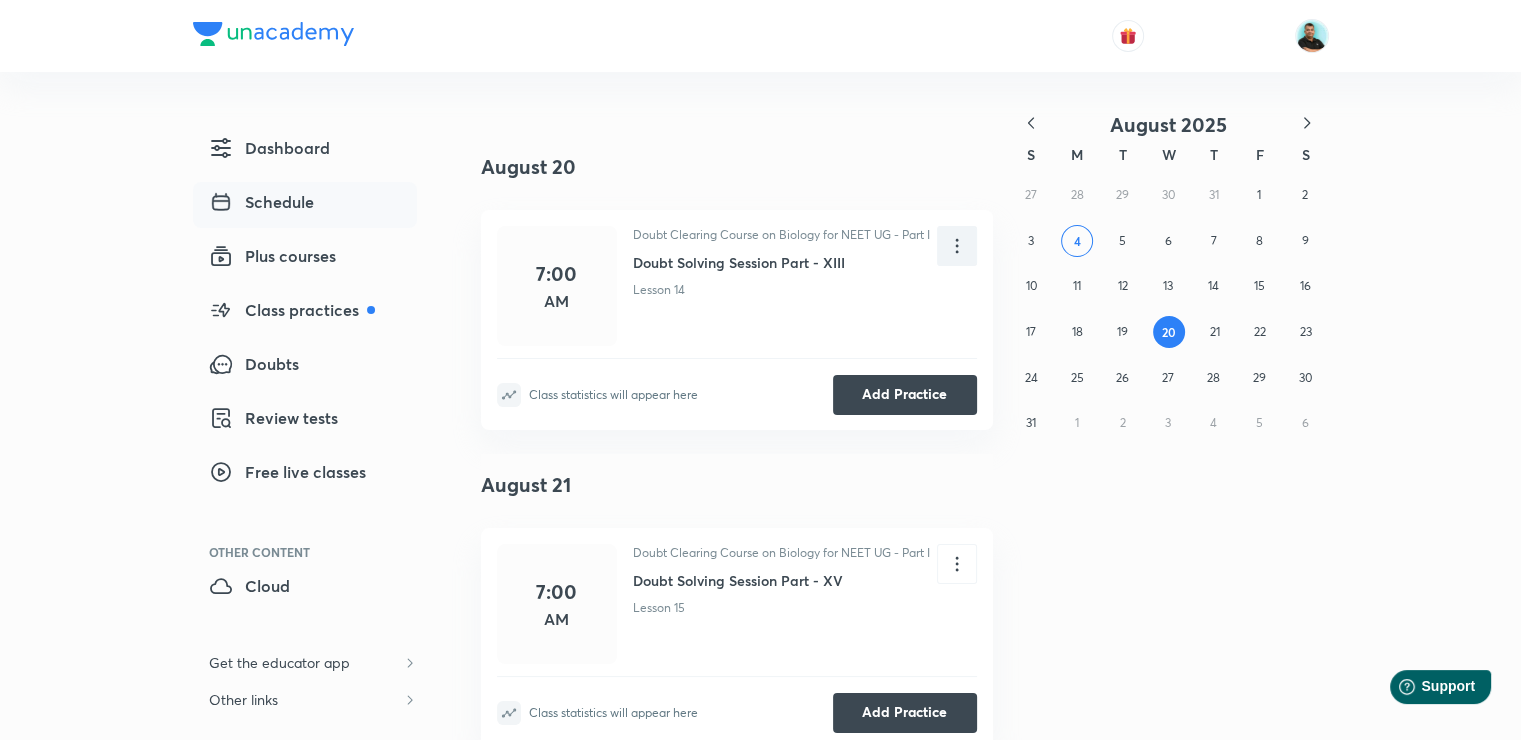 click 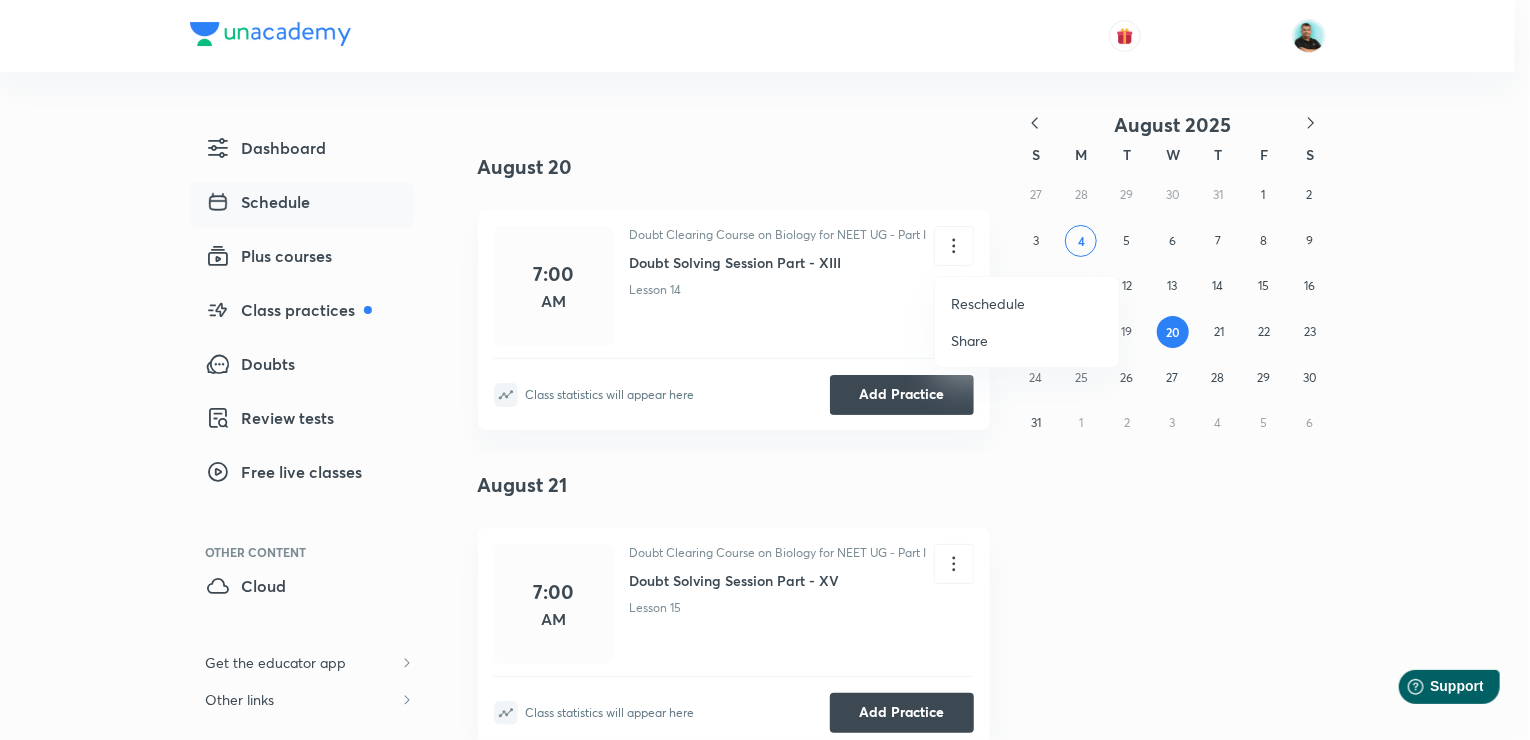 click on "Reschedule" at bounding box center (988, 303) 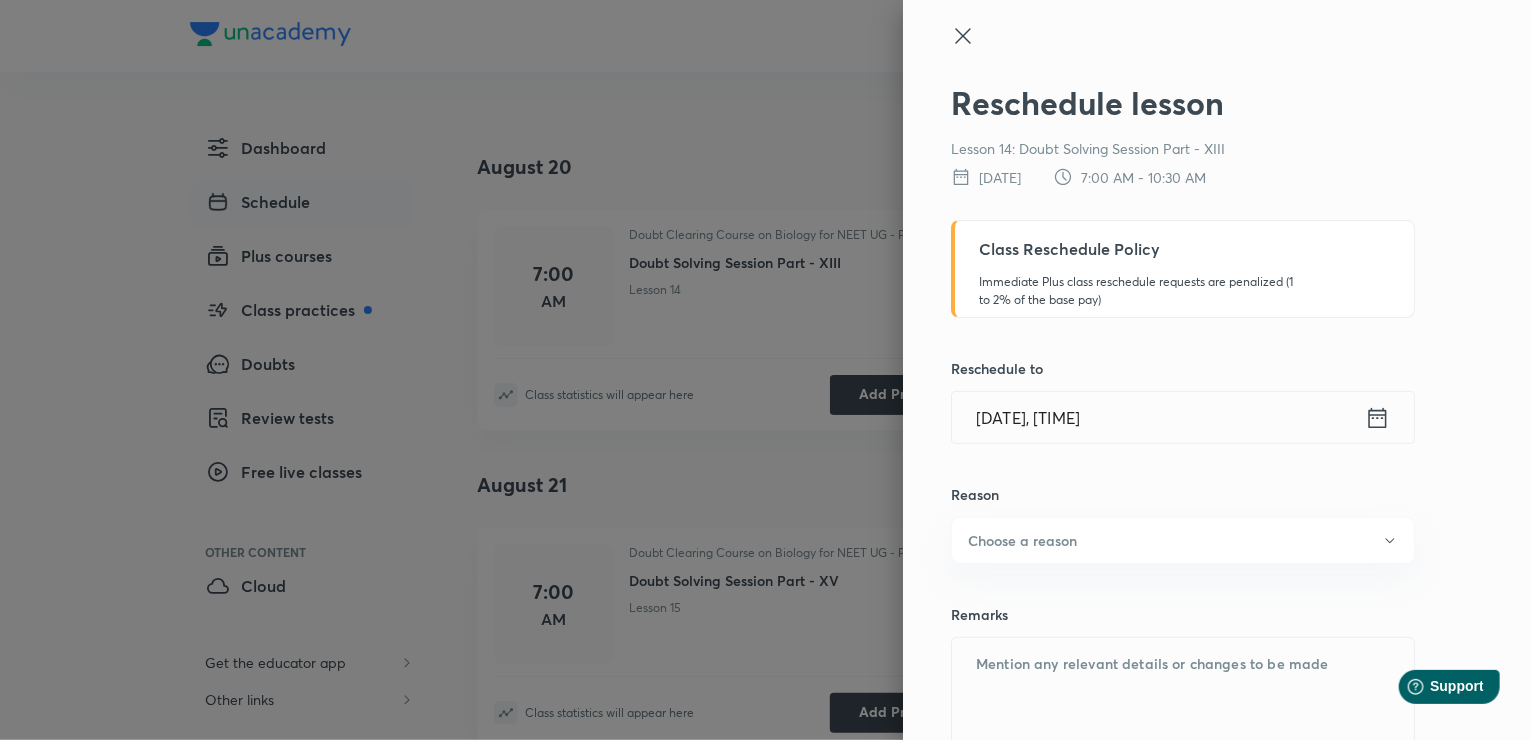 click 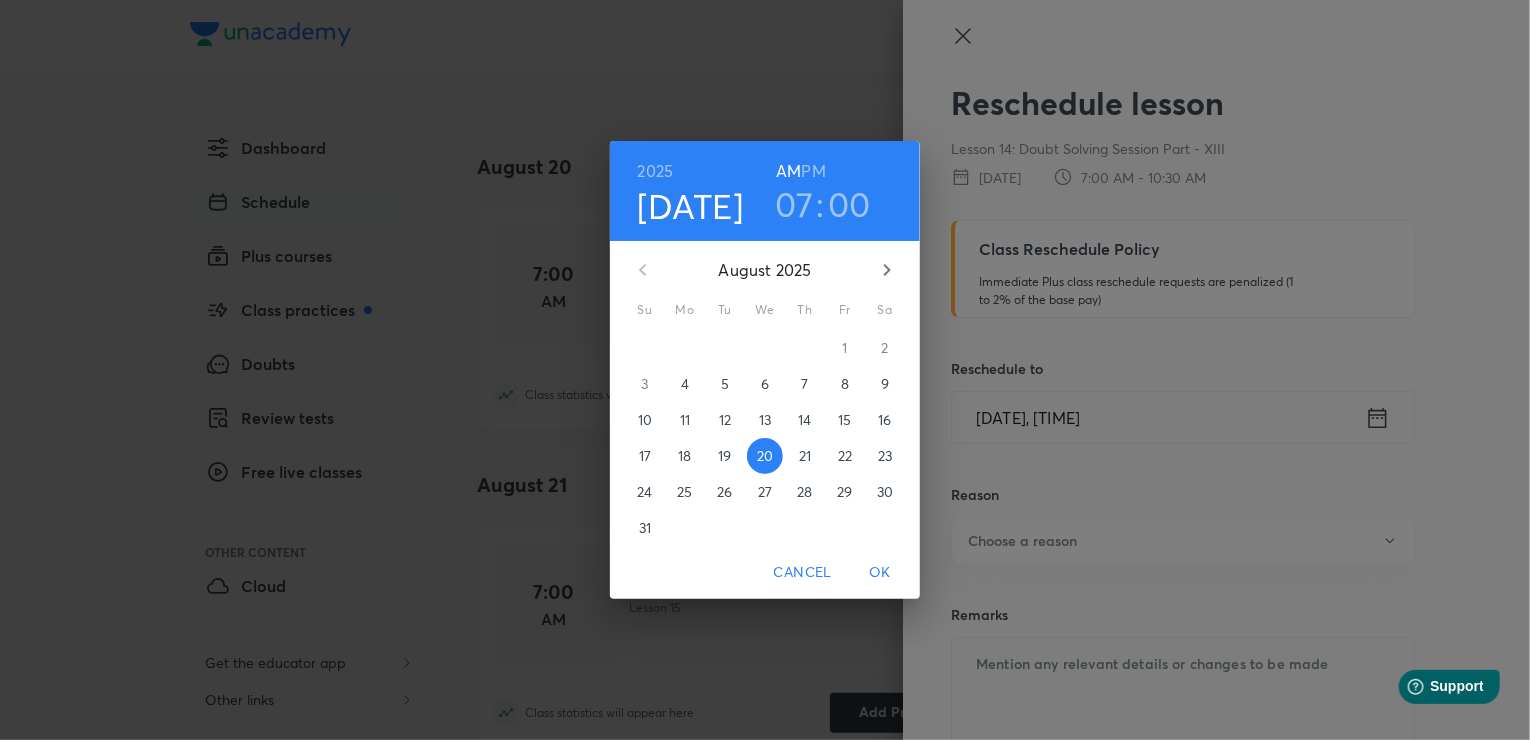 click on "23" at bounding box center (885, 456) 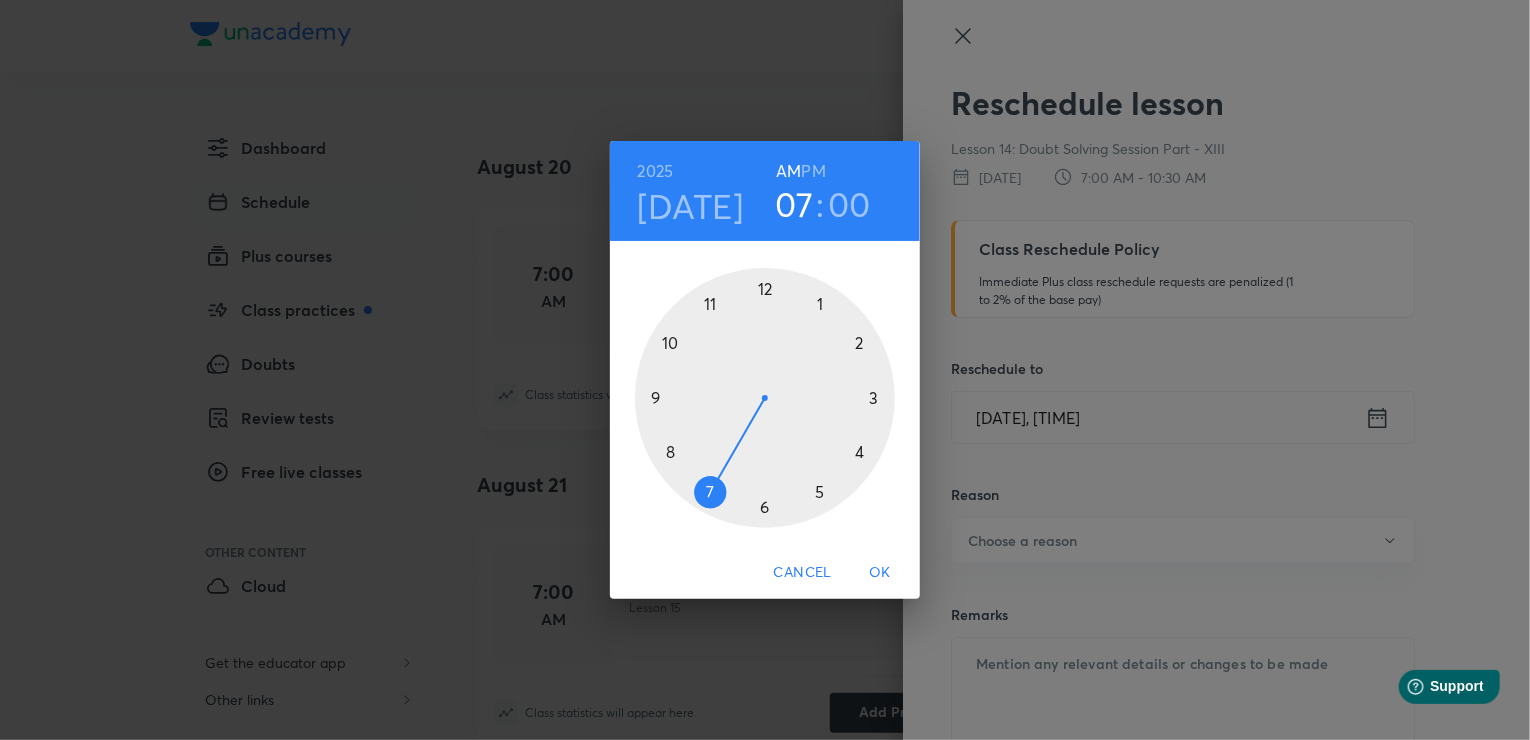 click on "OK" at bounding box center (880, 572) 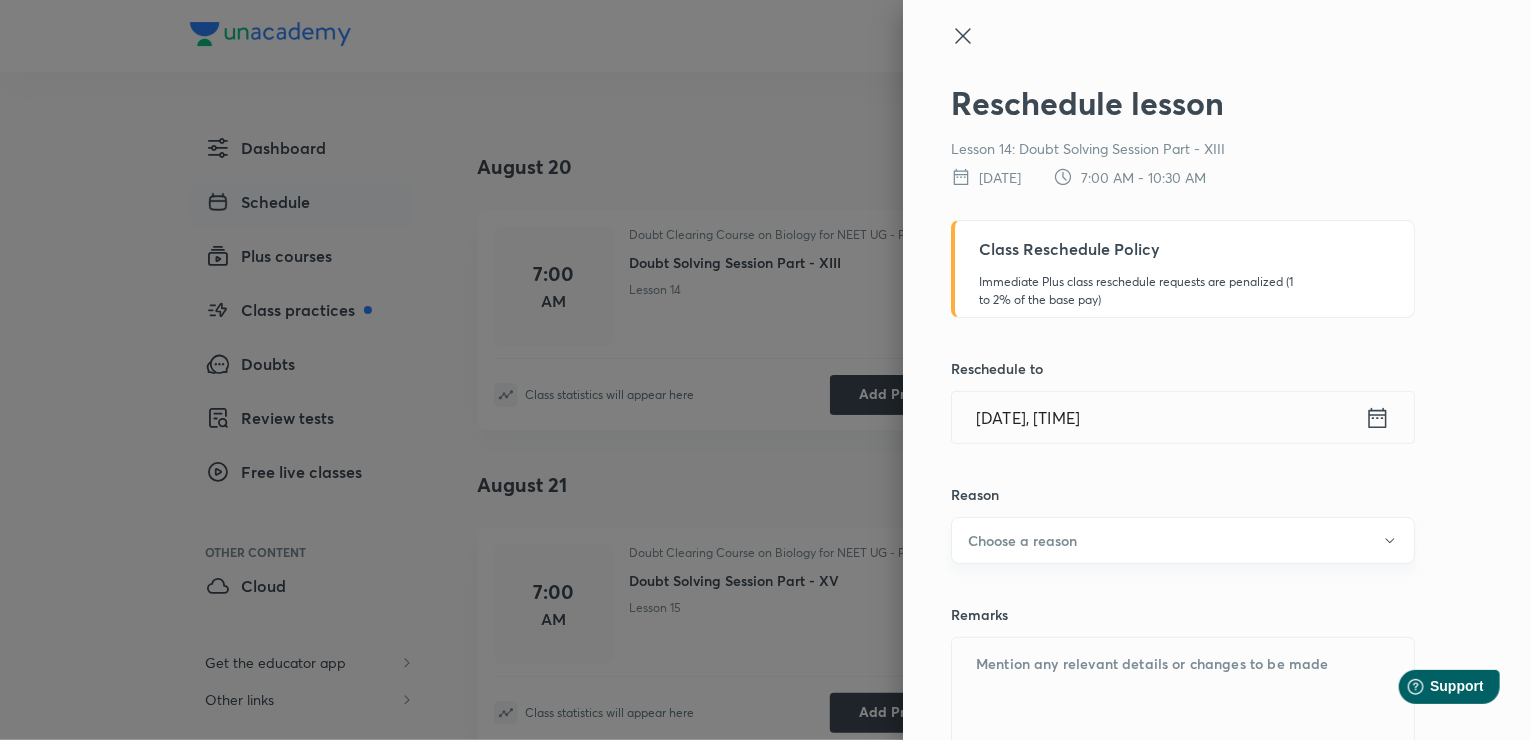 click on "Choose a reason" at bounding box center [1022, 540] 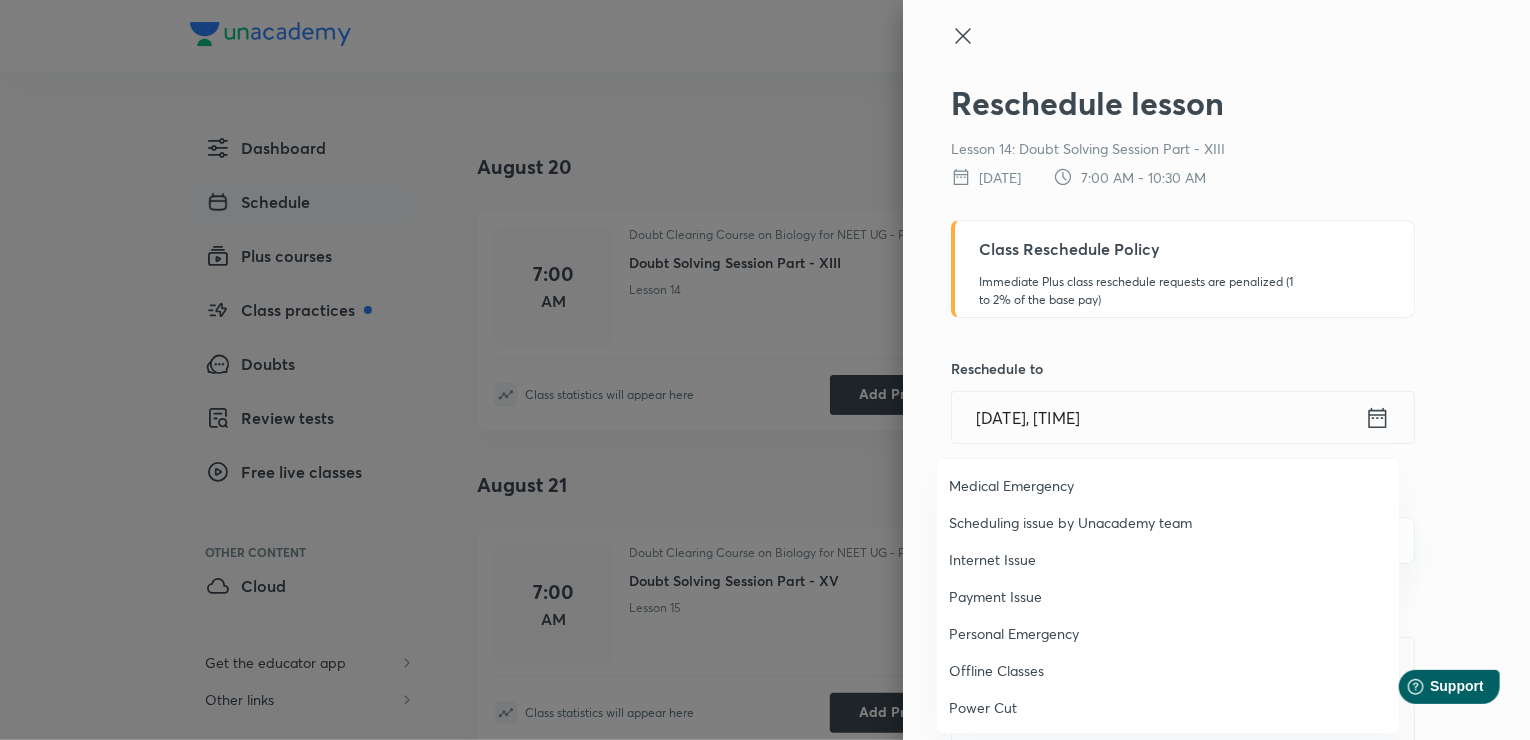 click on "Personal Emergency" at bounding box center (1168, 633) 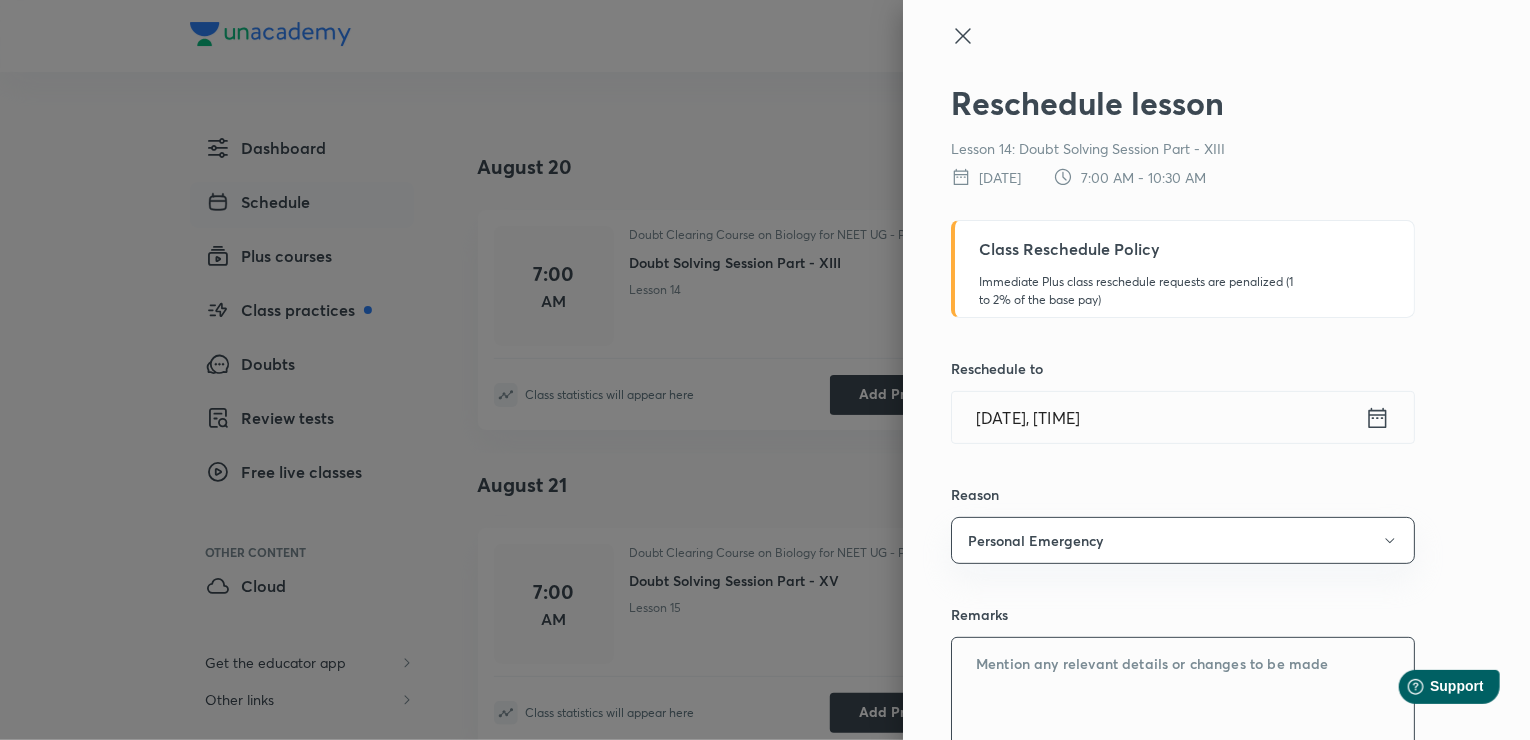 click at bounding box center (1183, 711) 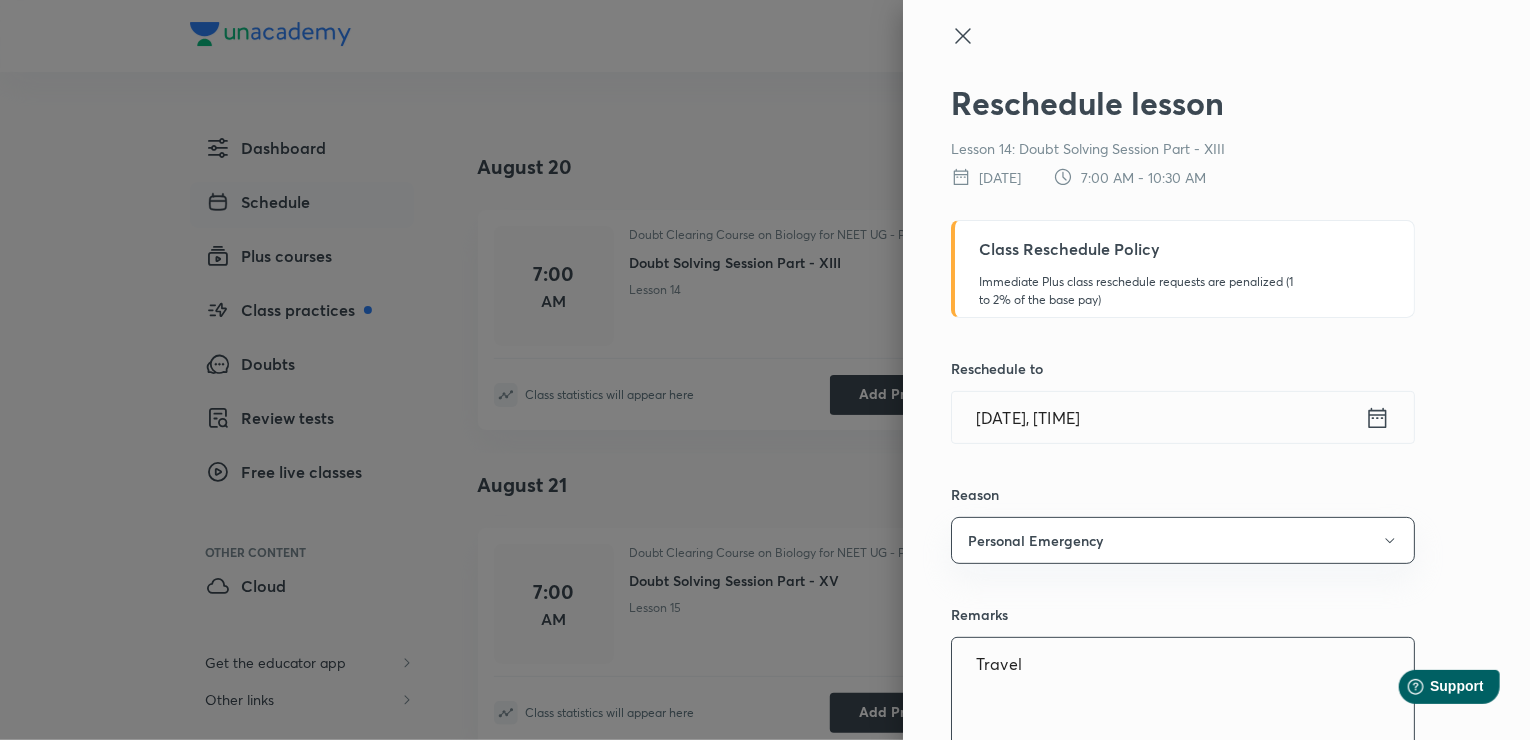 type on "Travel" 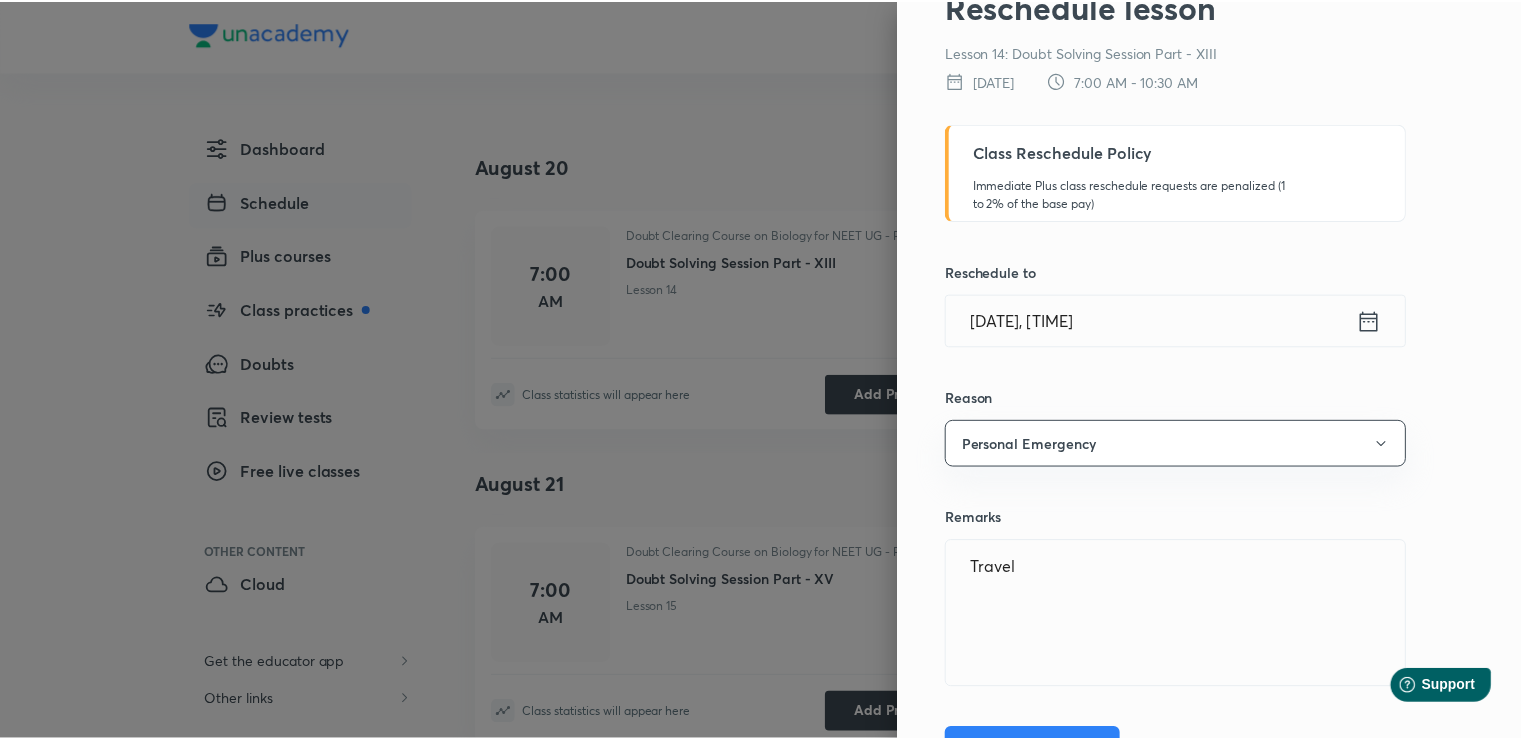 scroll, scrollTop: 131, scrollLeft: 0, axis: vertical 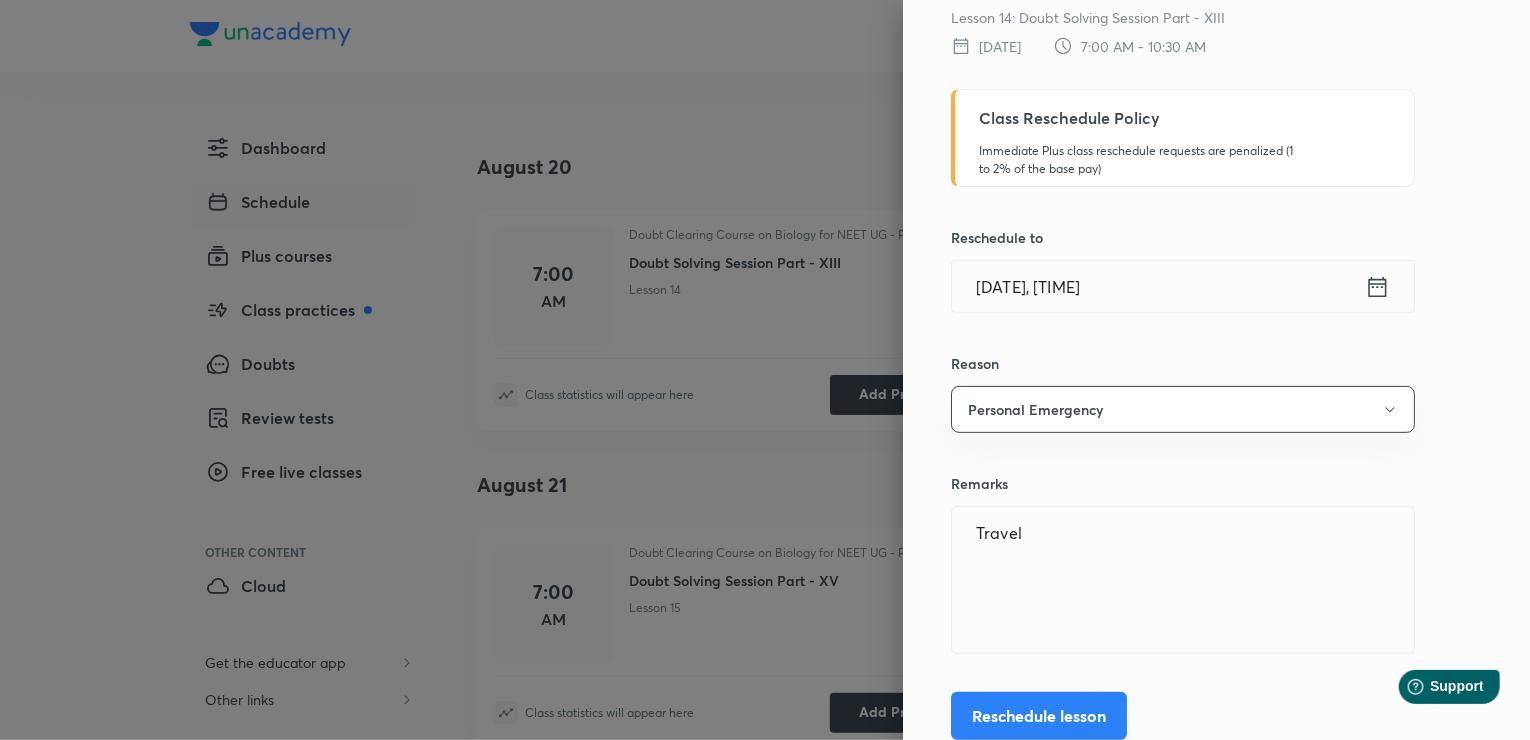 click on "Reschedule lesson" at bounding box center [1039, 716] 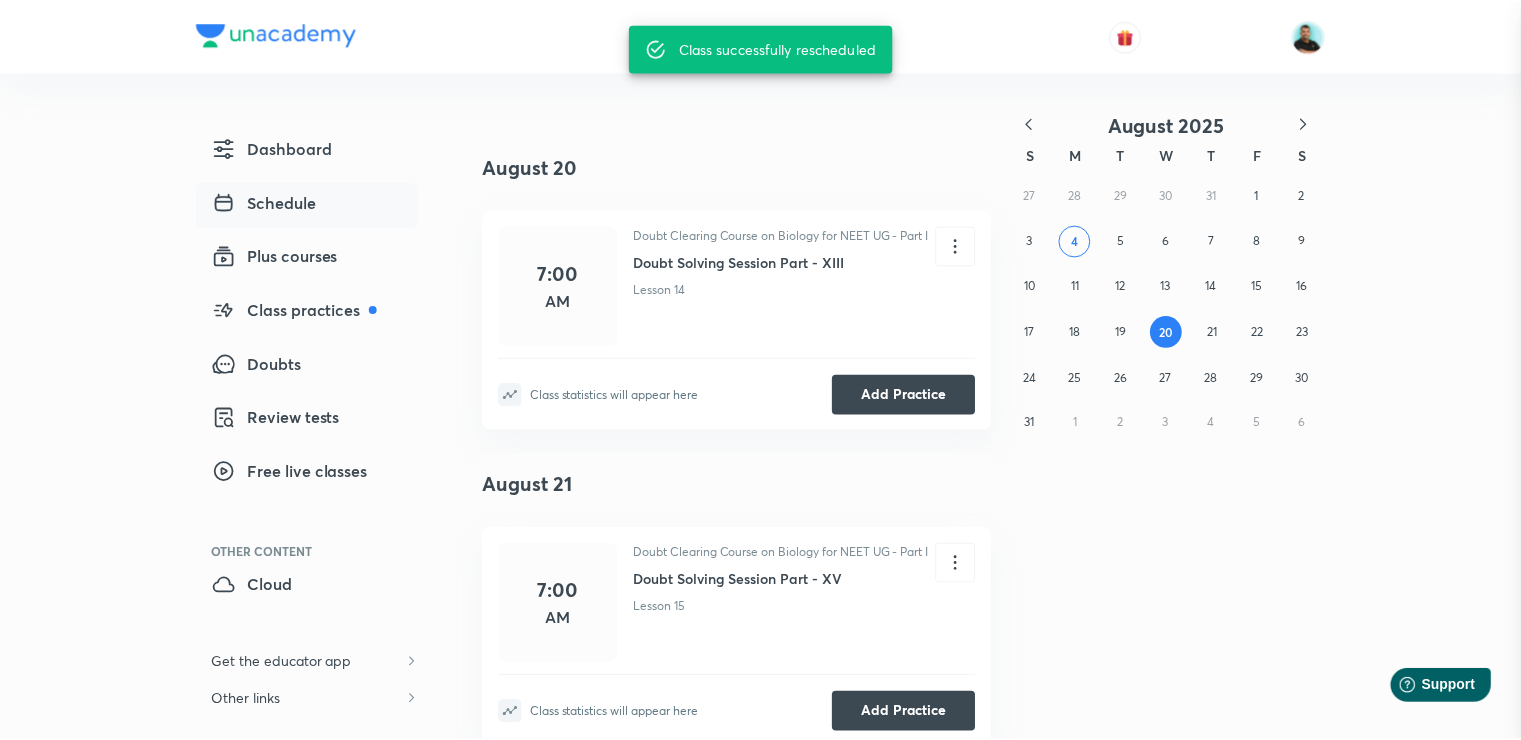 scroll, scrollTop: 34, scrollLeft: 0, axis: vertical 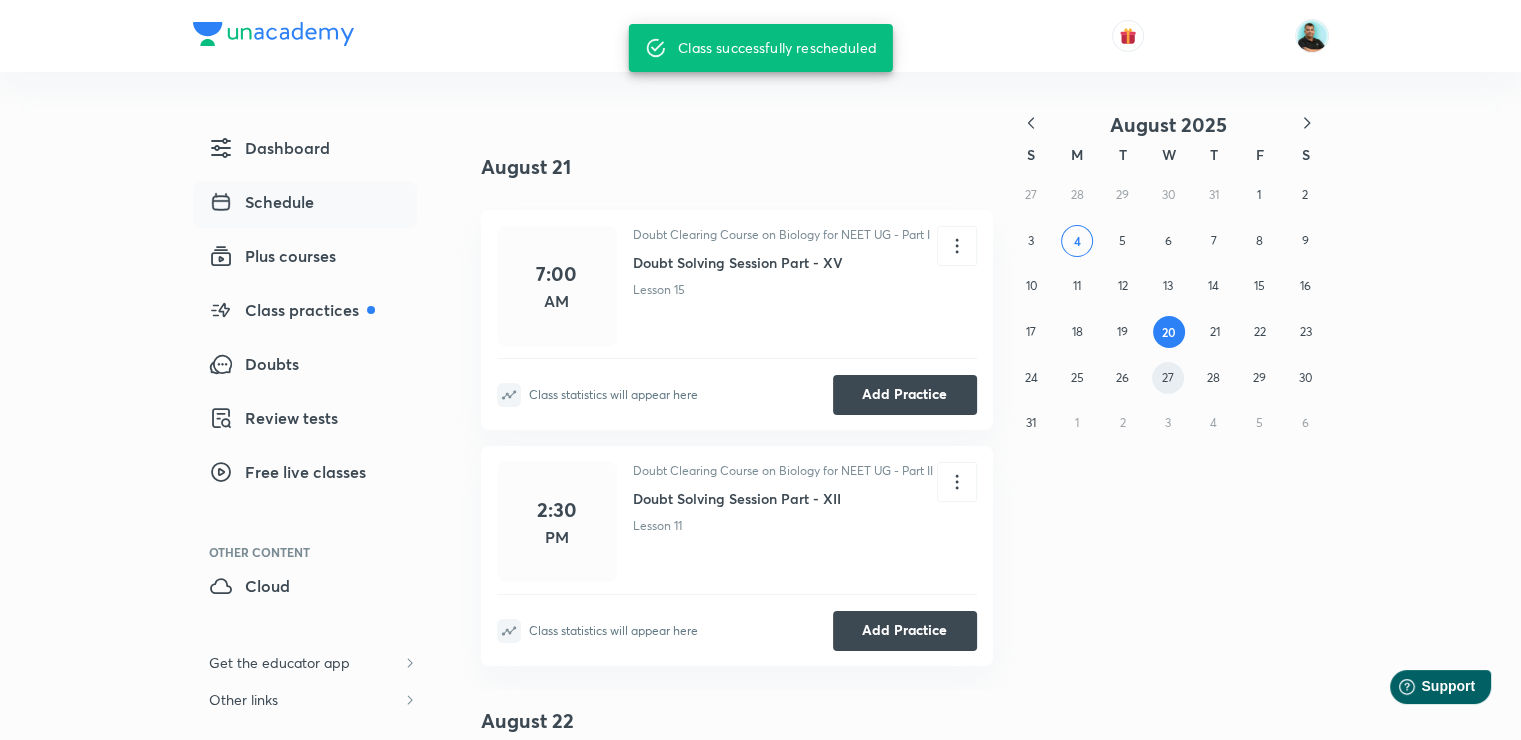 click on "27" at bounding box center [1168, 377] 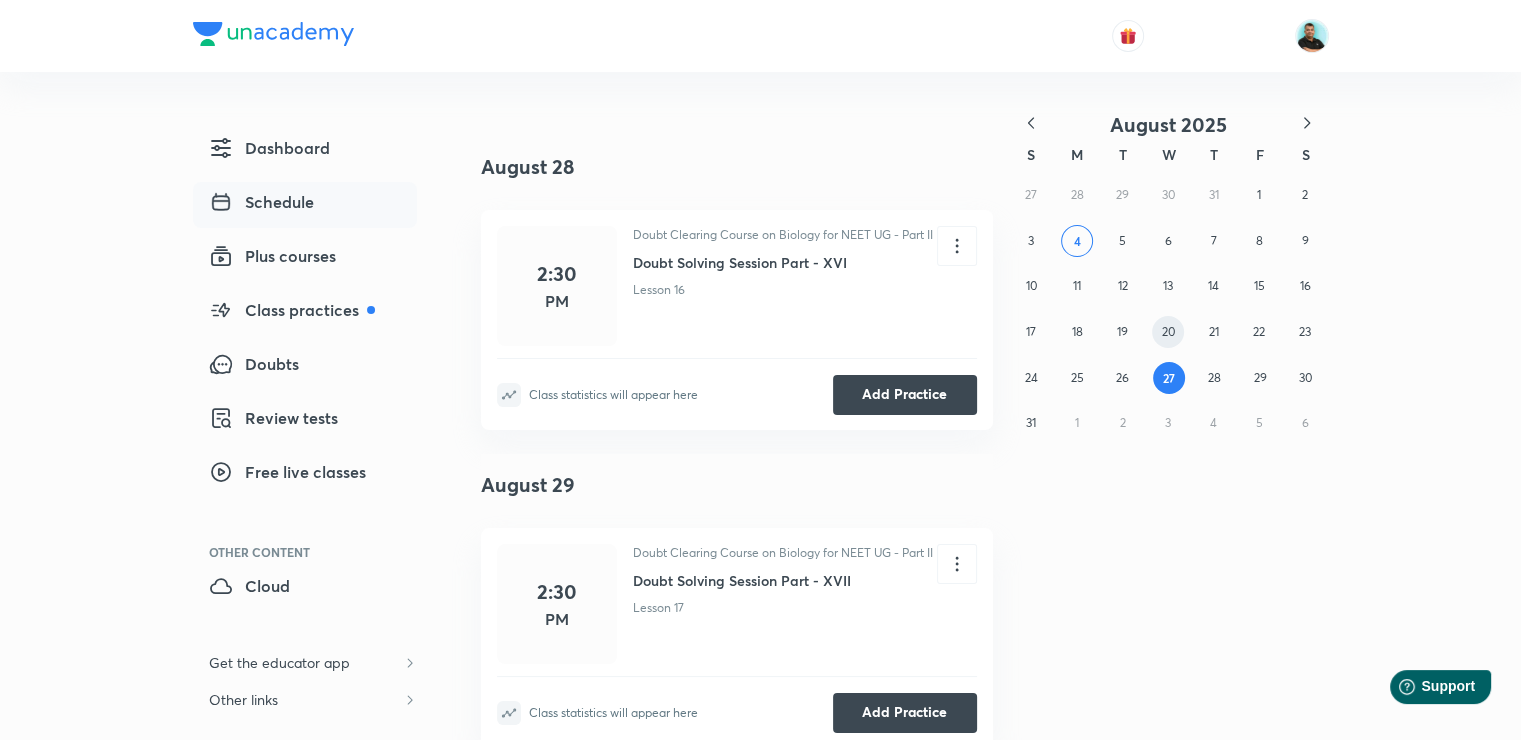 click on "20" at bounding box center (1168, 332) 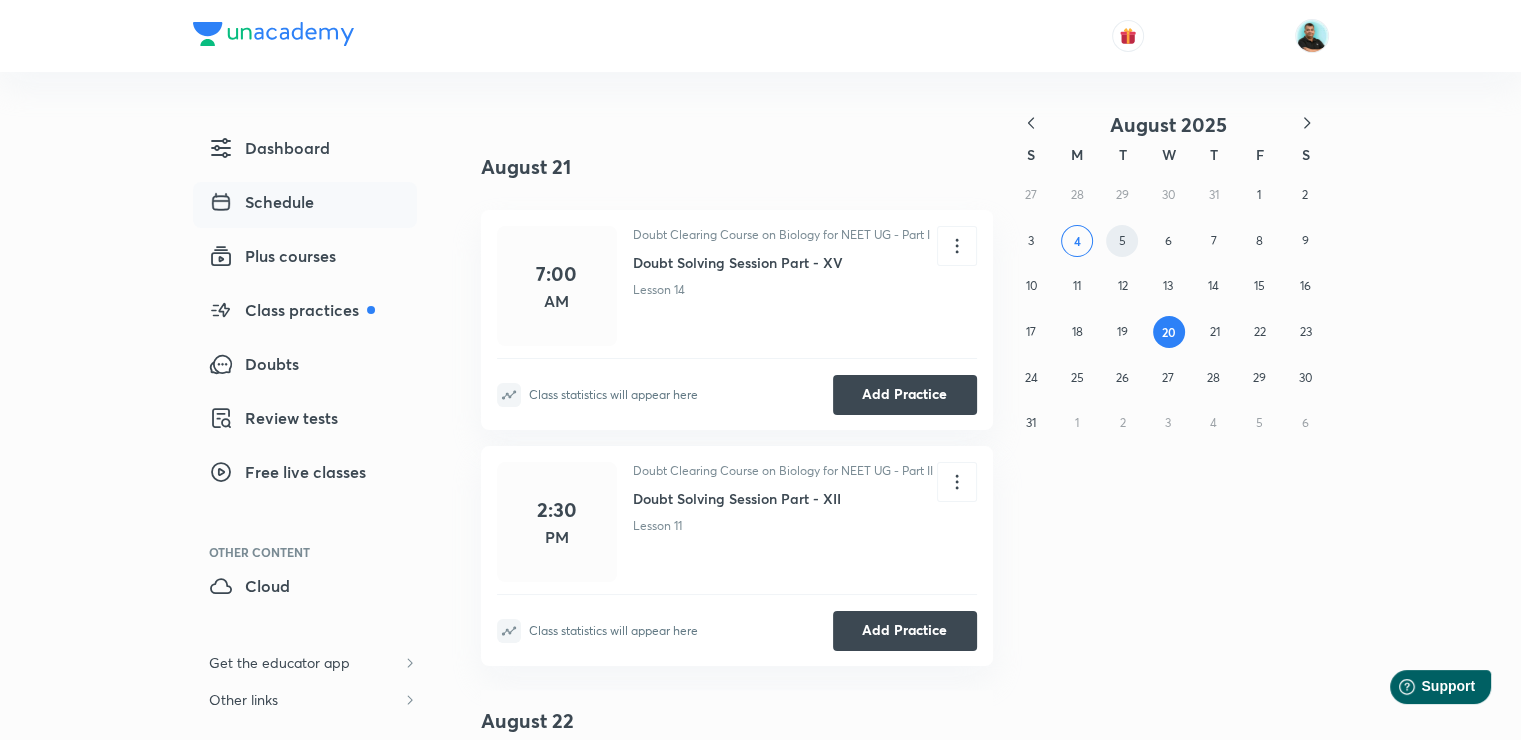 click on "5" at bounding box center (1122, 241) 